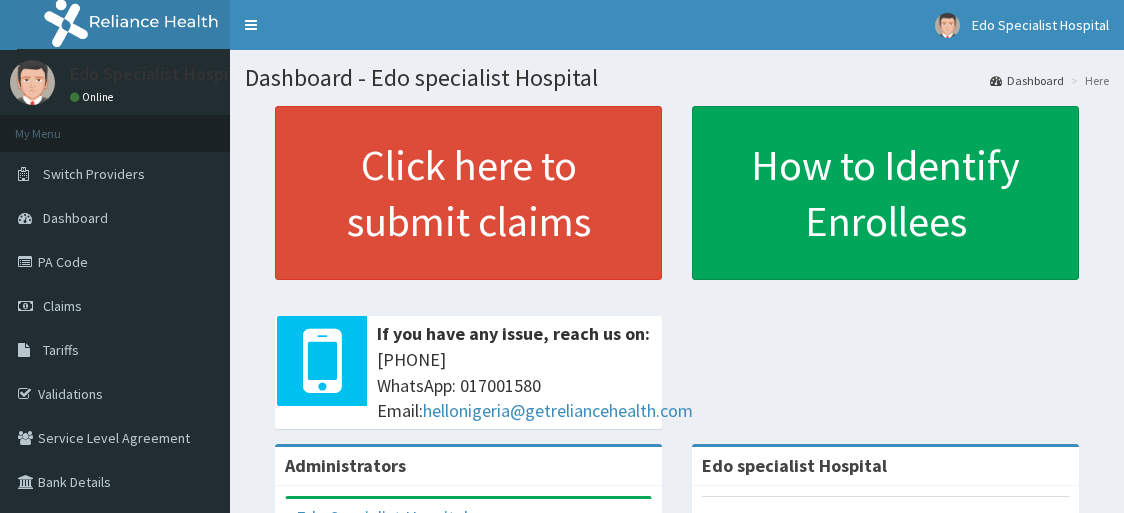 scroll, scrollTop: 0, scrollLeft: 0, axis: both 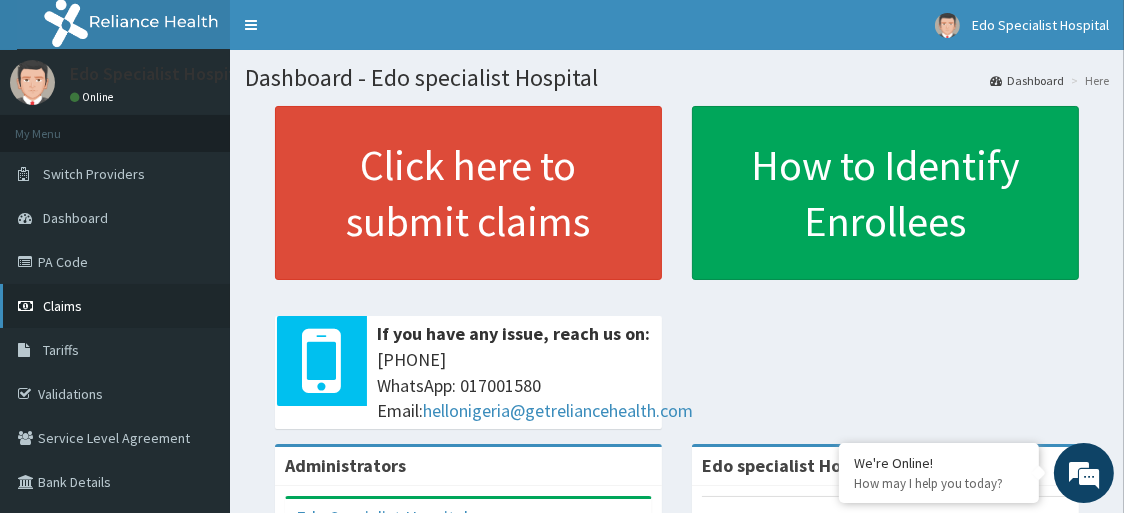 click on "Claims" at bounding box center (115, 306) 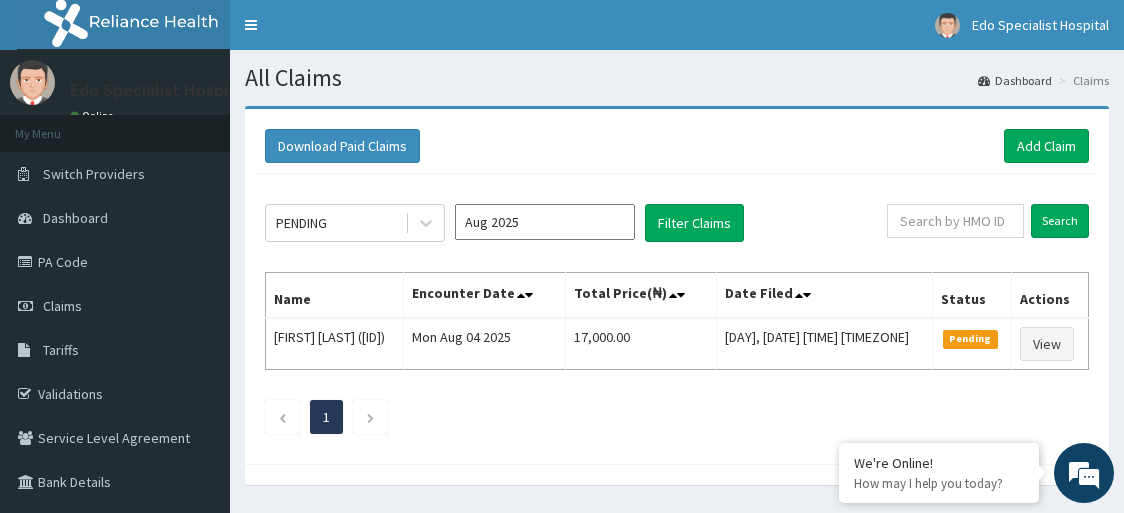 scroll, scrollTop: 0, scrollLeft: 0, axis: both 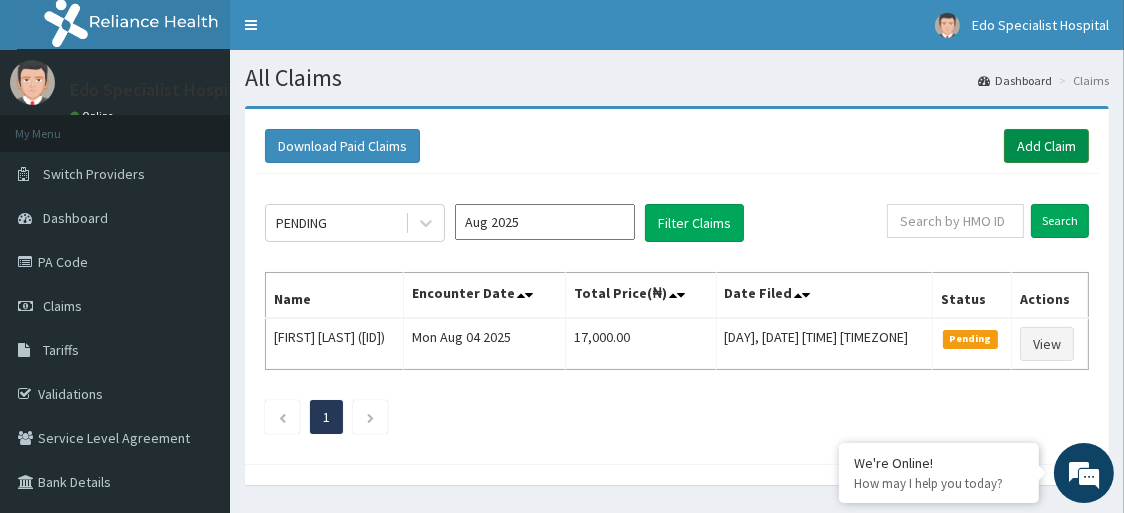 click on "Add Claim" at bounding box center [1046, 146] 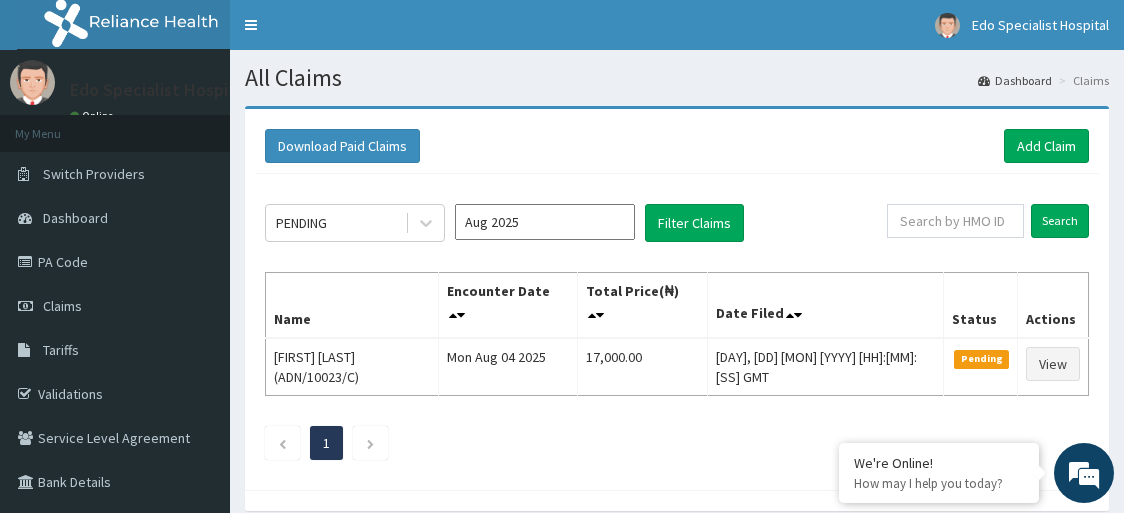 scroll, scrollTop: 0, scrollLeft: 0, axis: both 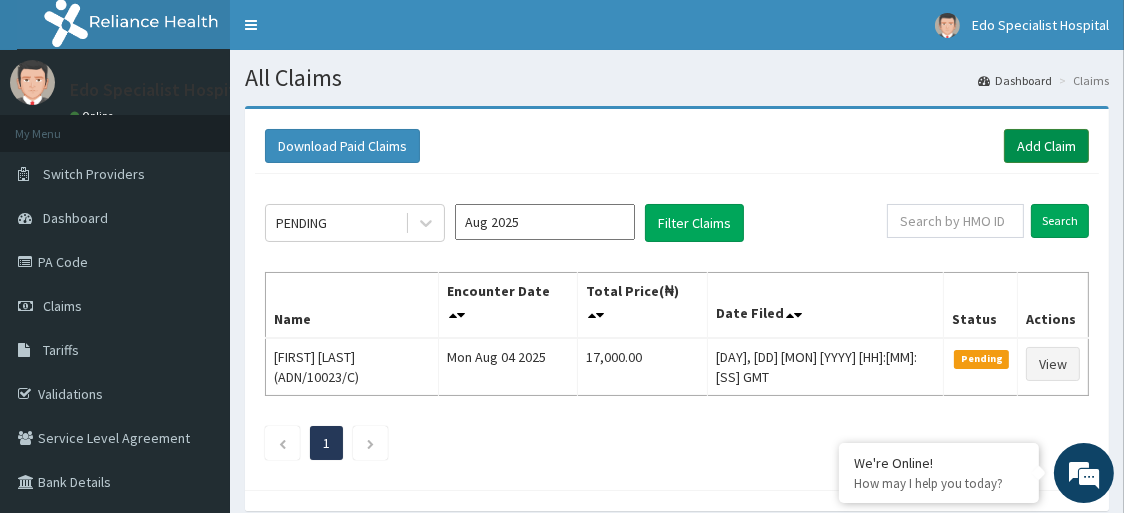 click on "Add Claim" at bounding box center [1046, 146] 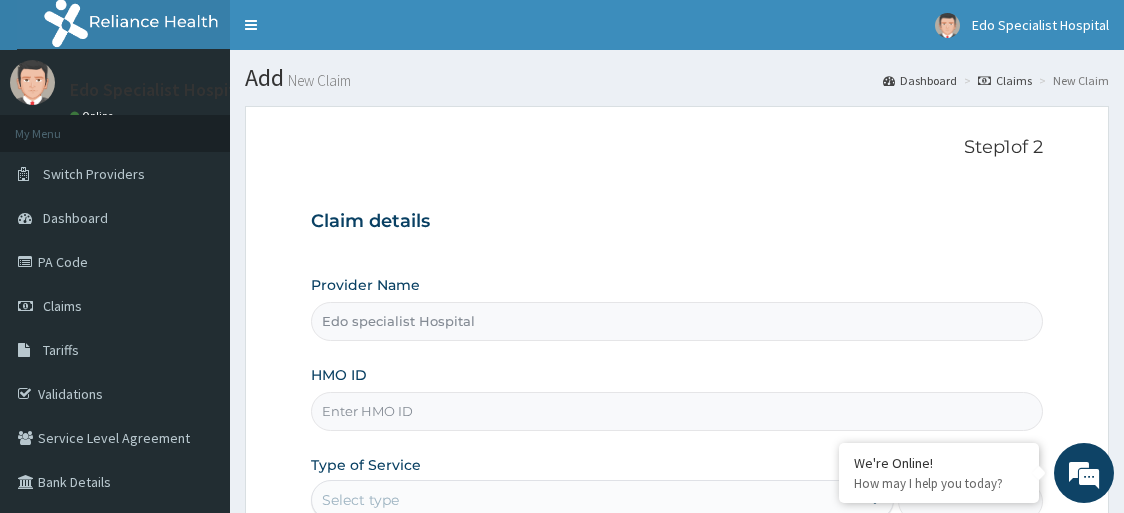 scroll, scrollTop: 210, scrollLeft: 0, axis: vertical 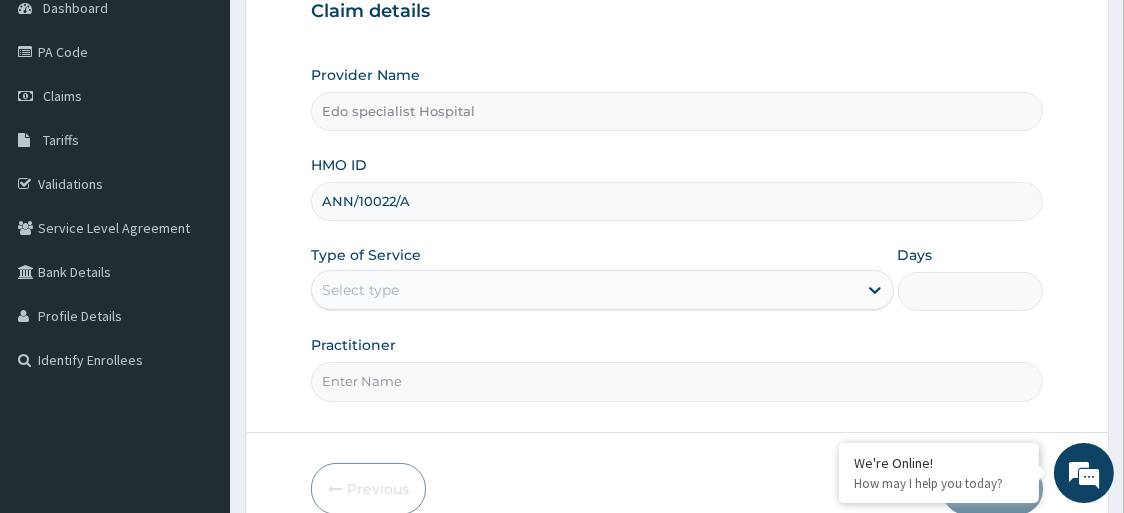 type on "ANN/10022/A" 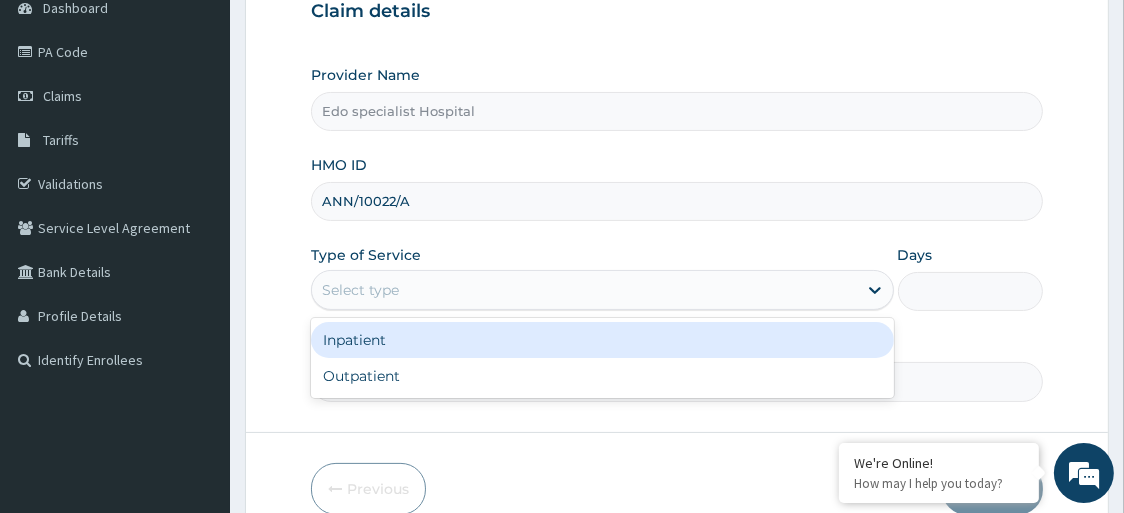 click on "Select type" at bounding box center (360, 290) 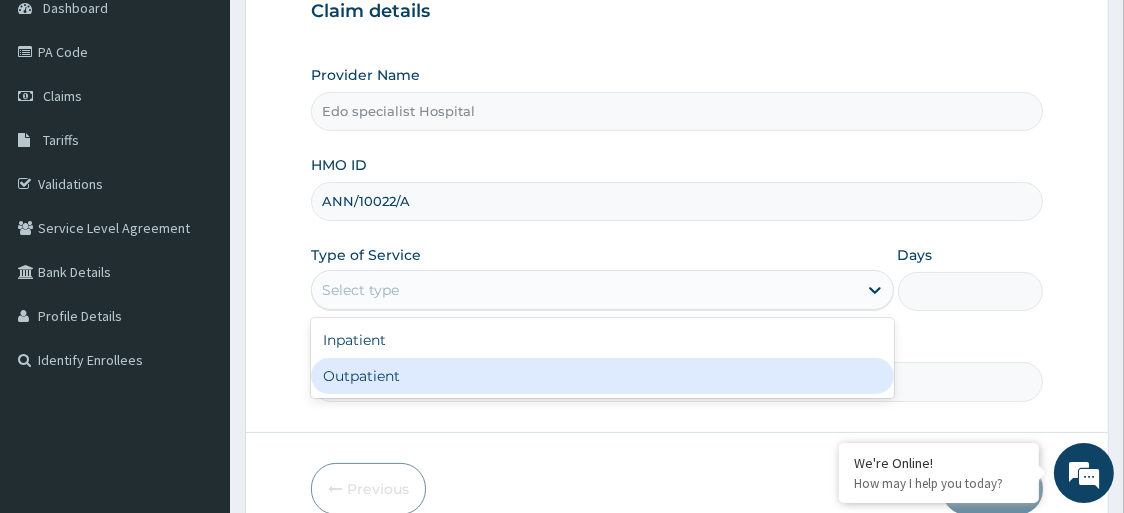 click on "Outpatient" at bounding box center [602, 376] 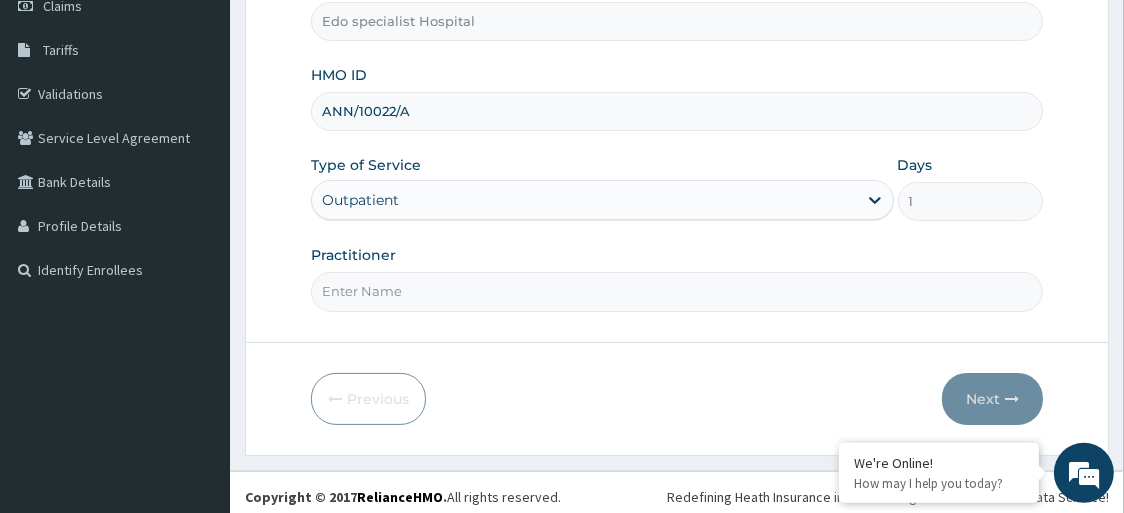 scroll, scrollTop: 307, scrollLeft: 0, axis: vertical 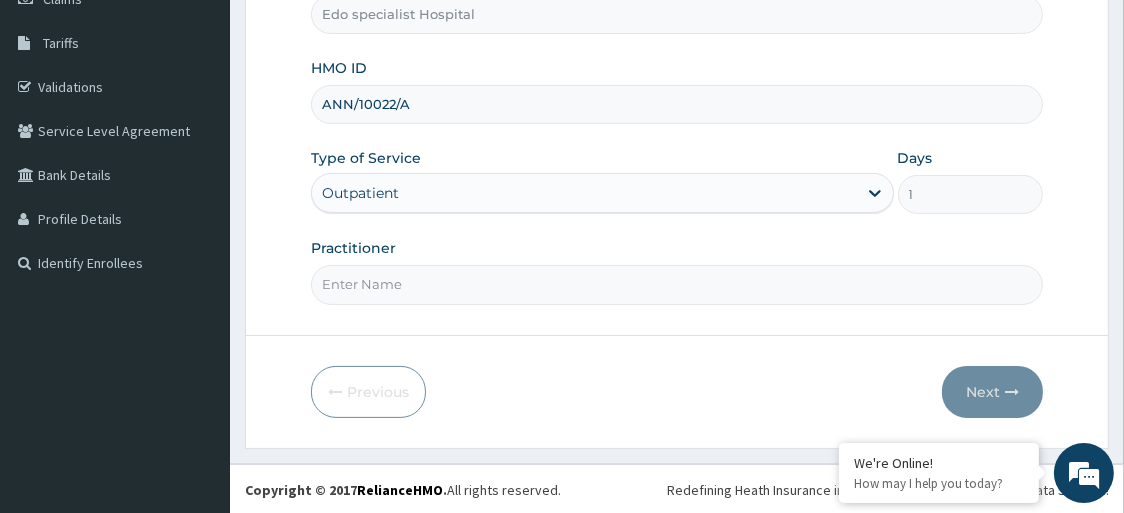 click on "Practitioner" at bounding box center [677, 284] 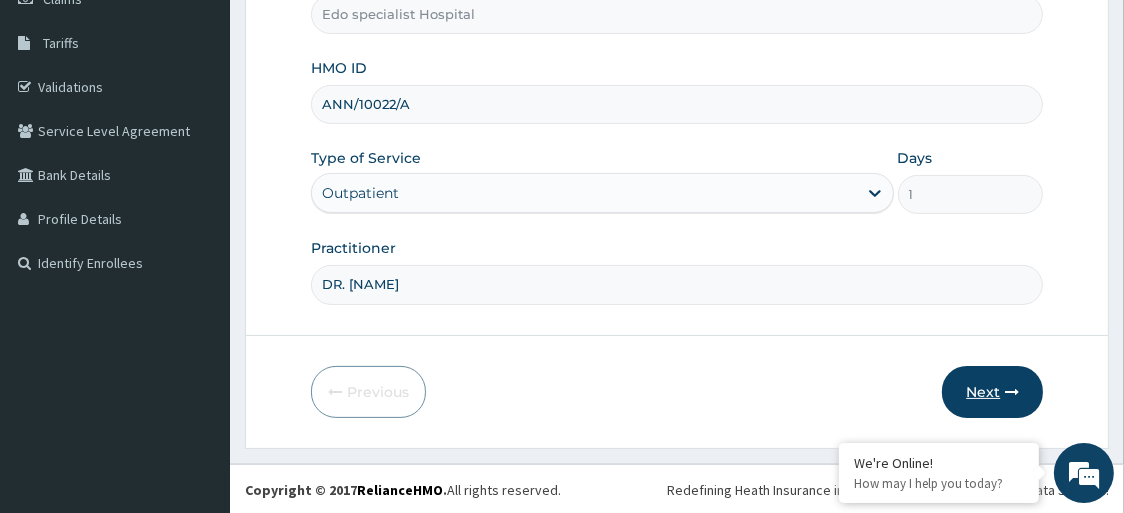 type on "DR. MUSA" 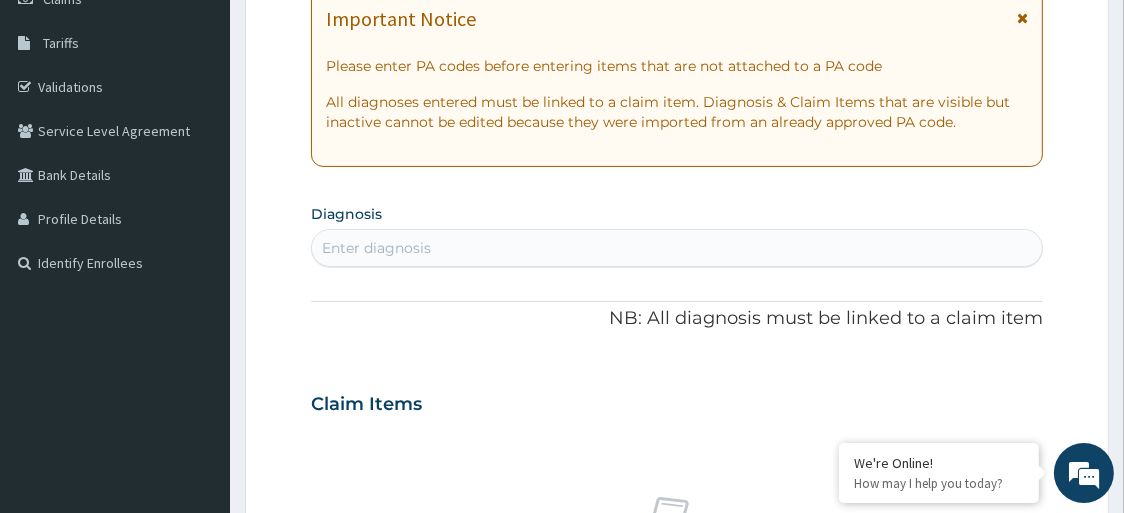 scroll, scrollTop: 0, scrollLeft: 0, axis: both 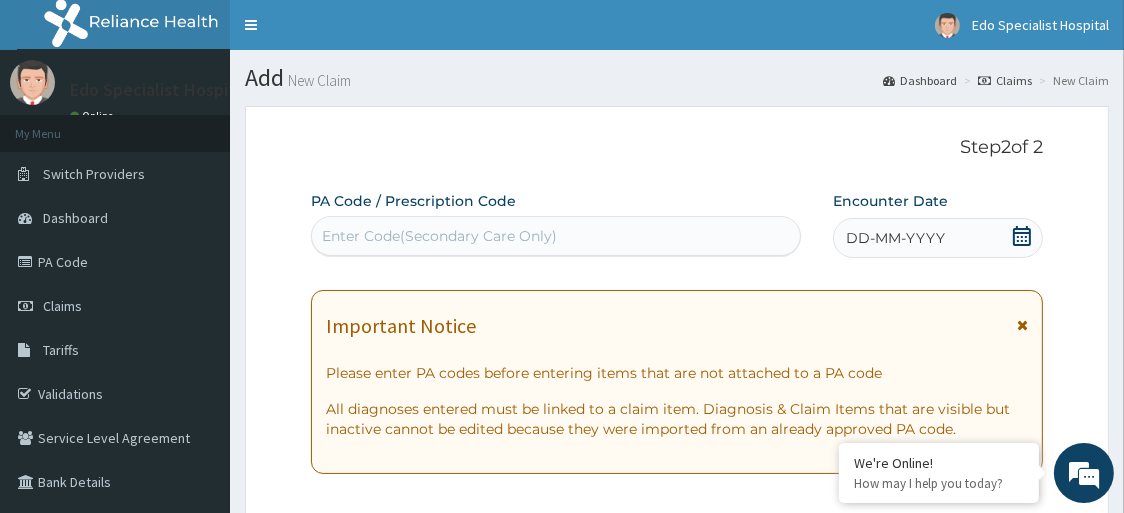 click on "Enter Code(Secondary Care Only)" at bounding box center (439, 236) 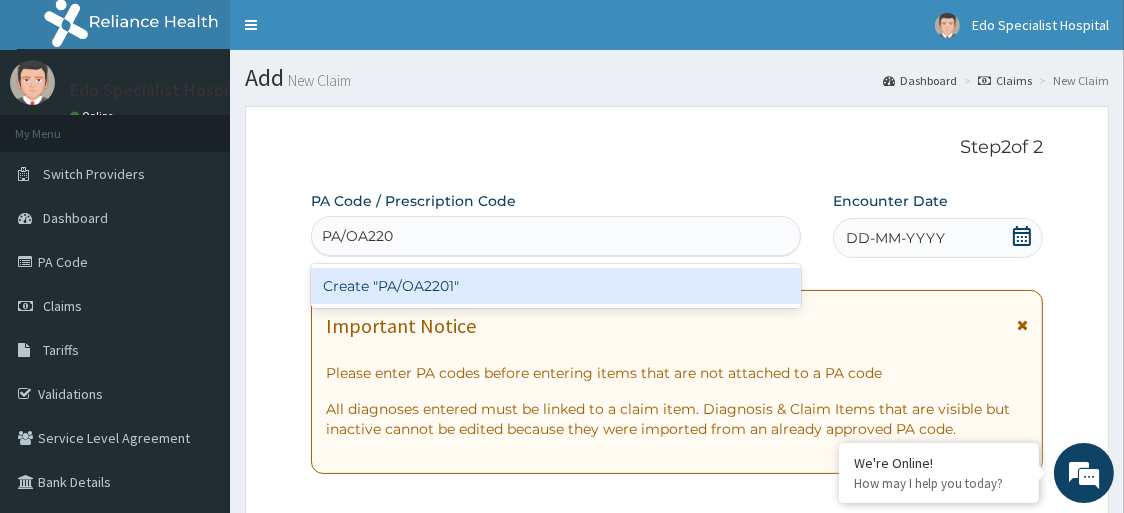 type on "PA/OA2201" 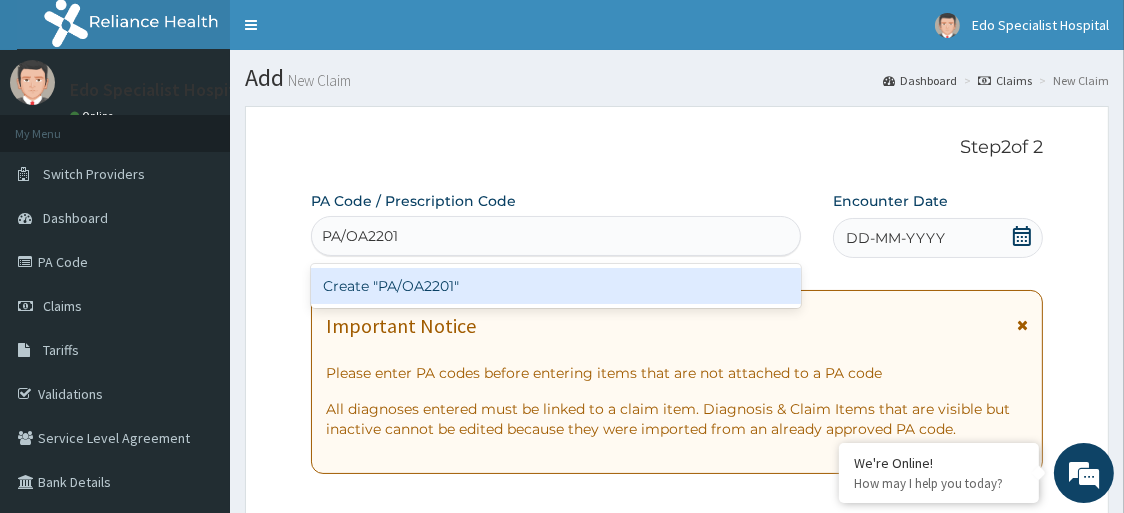 click on "Create "PA/OA2201"" at bounding box center (556, 286) 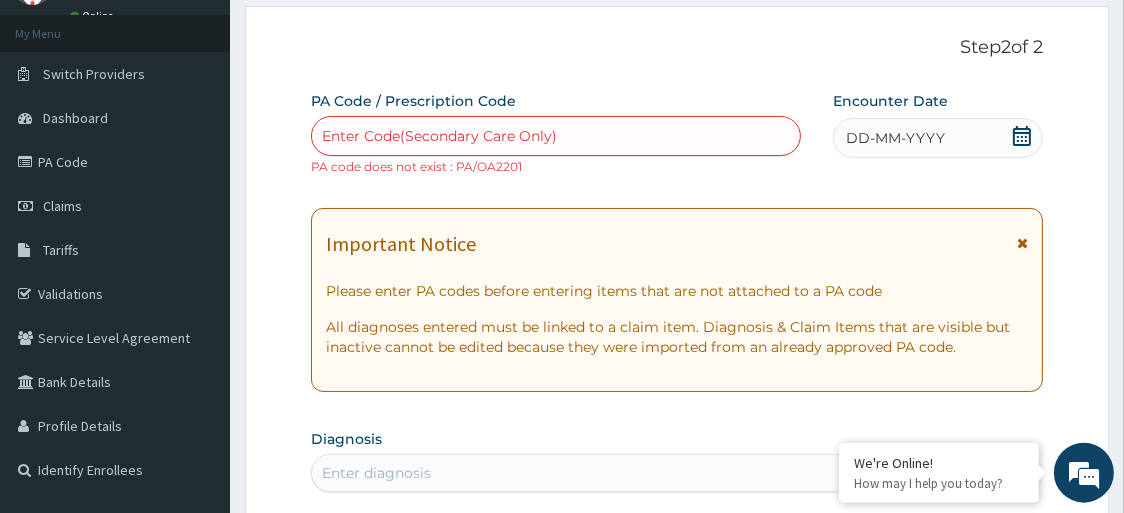 scroll, scrollTop: 105, scrollLeft: 0, axis: vertical 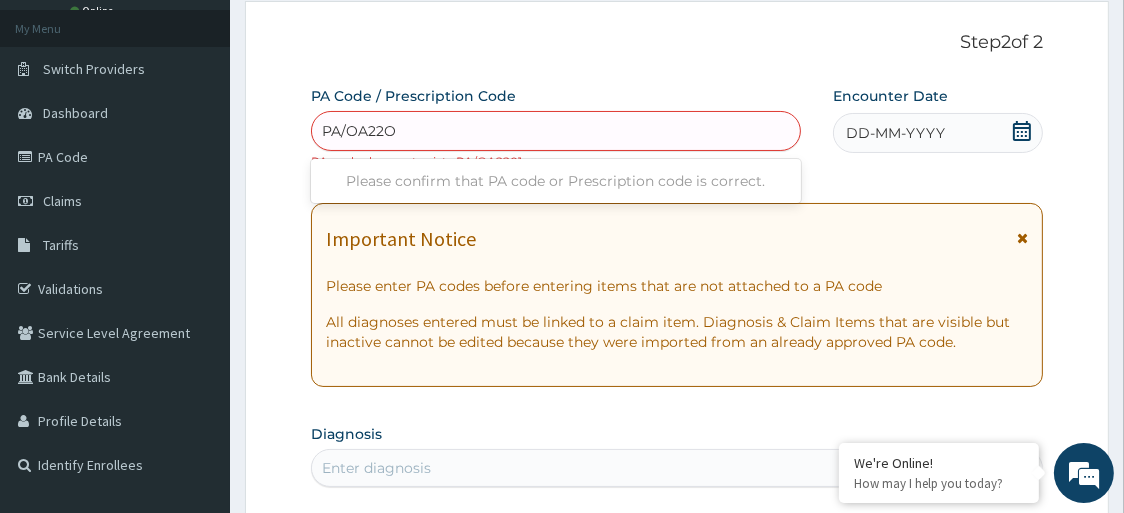 type on "PA/OA22O1" 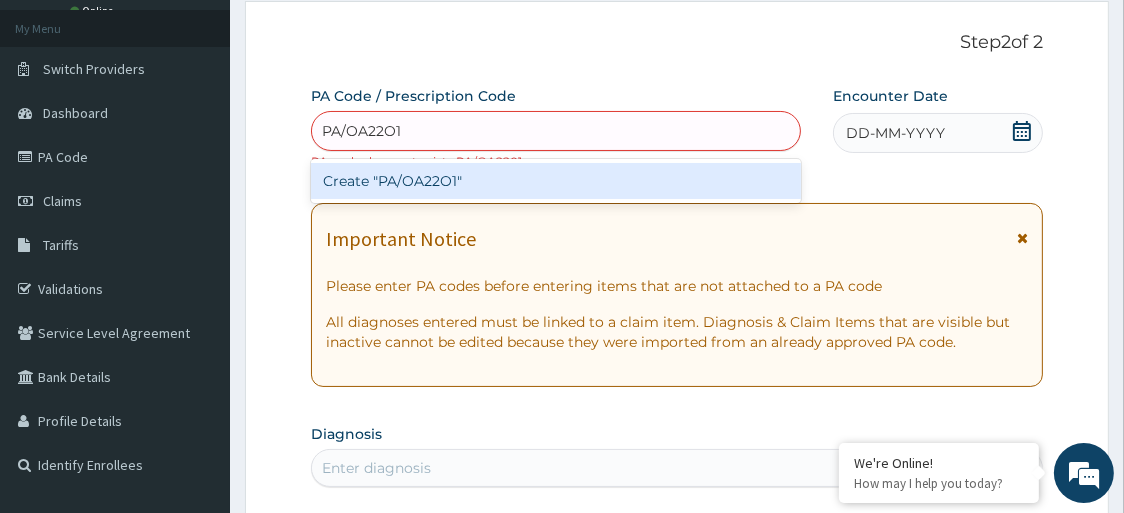 click on "Create "PA/OA22O1"" at bounding box center (556, 181) 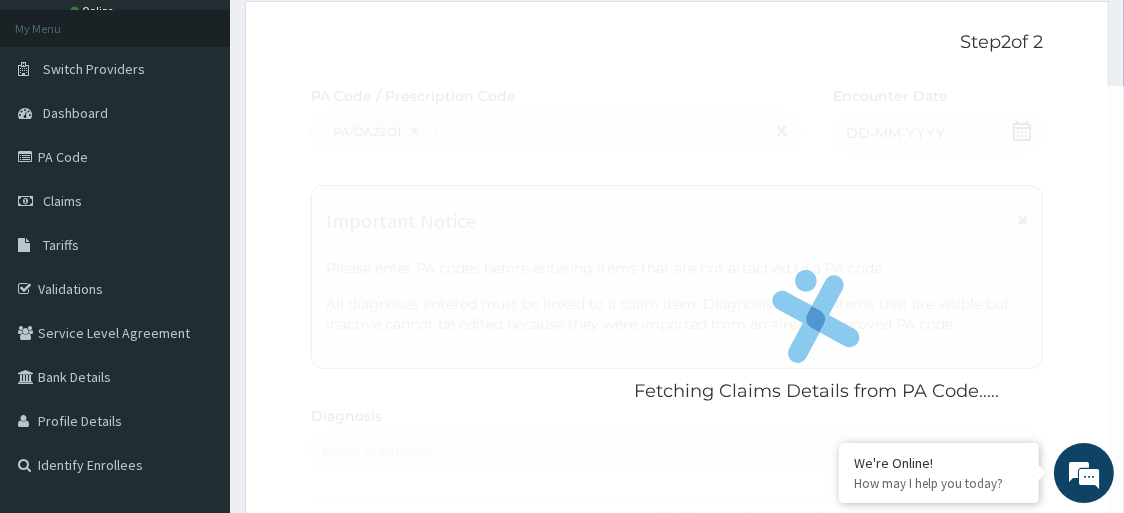 type 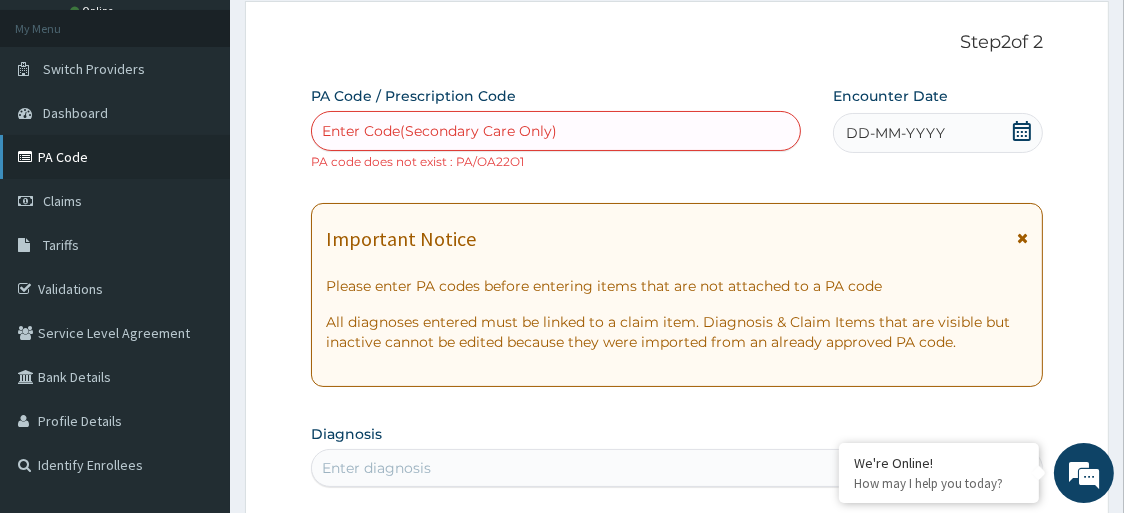 click on "PA Code" at bounding box center (115, 157) 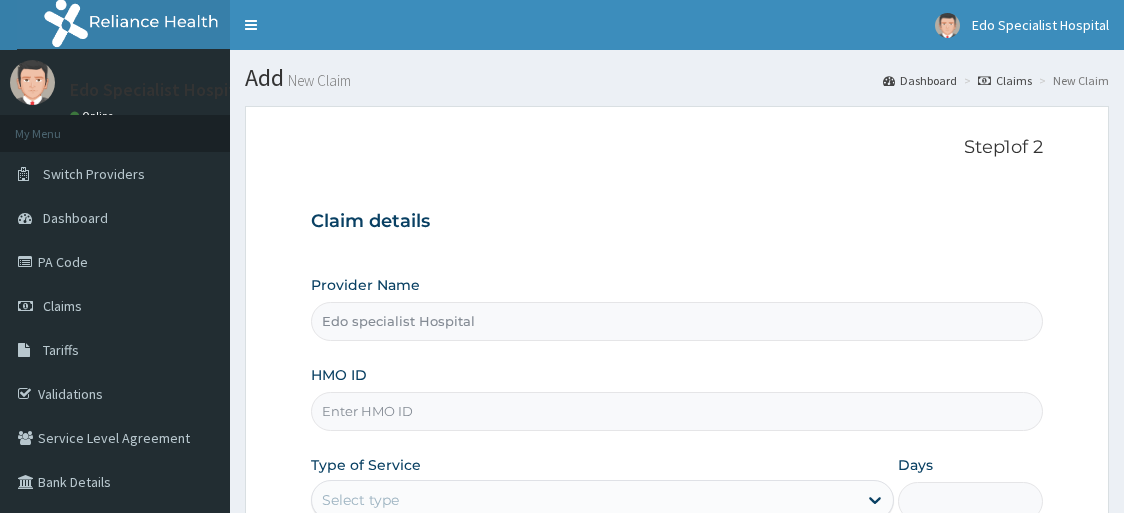 type on "Edo specialist Hospital" 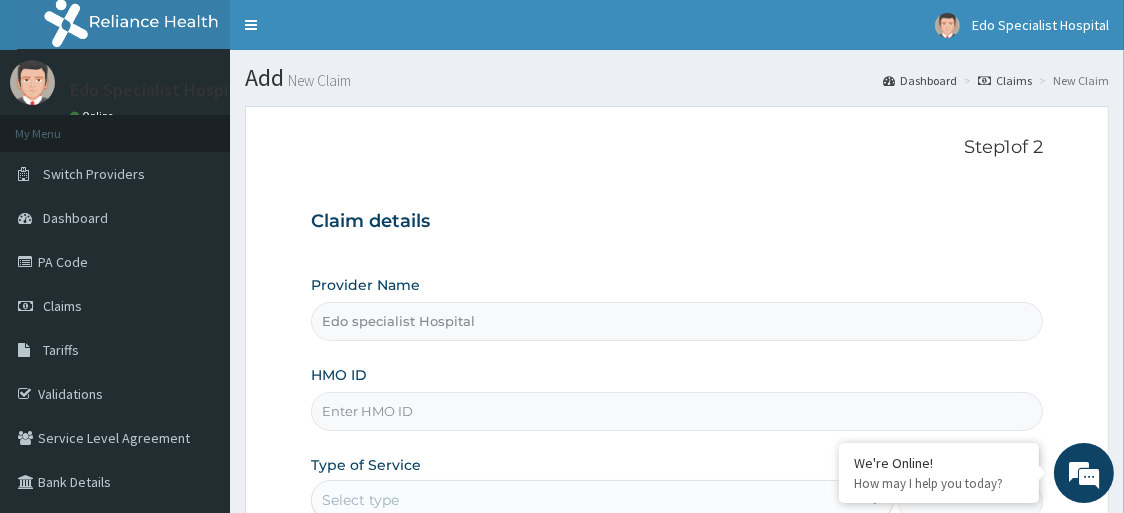 scroll, scrollTop: 0, scrollLeft: 0, axis: both 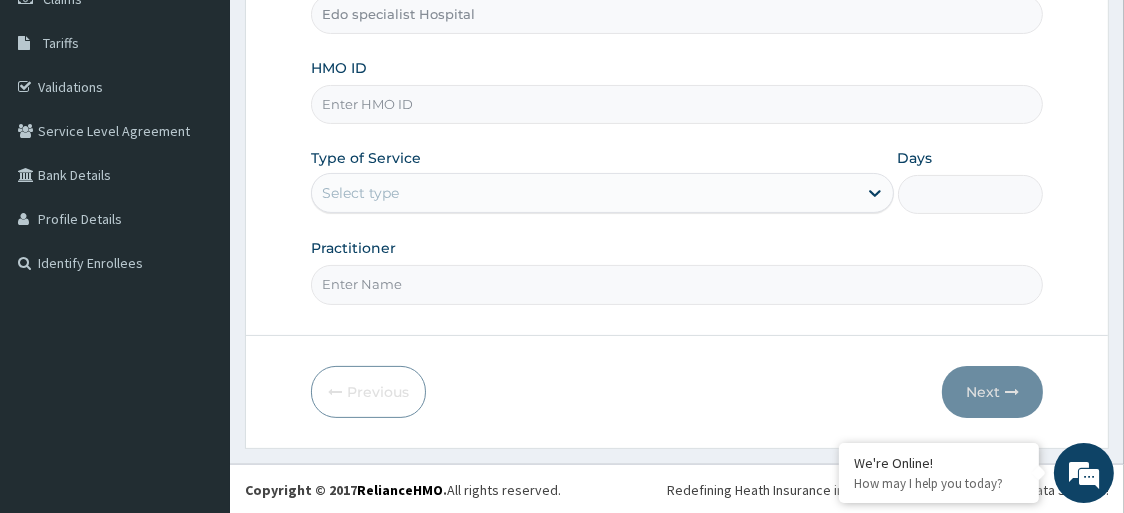 click on "HMO ID" at bounding box center [677, 104] 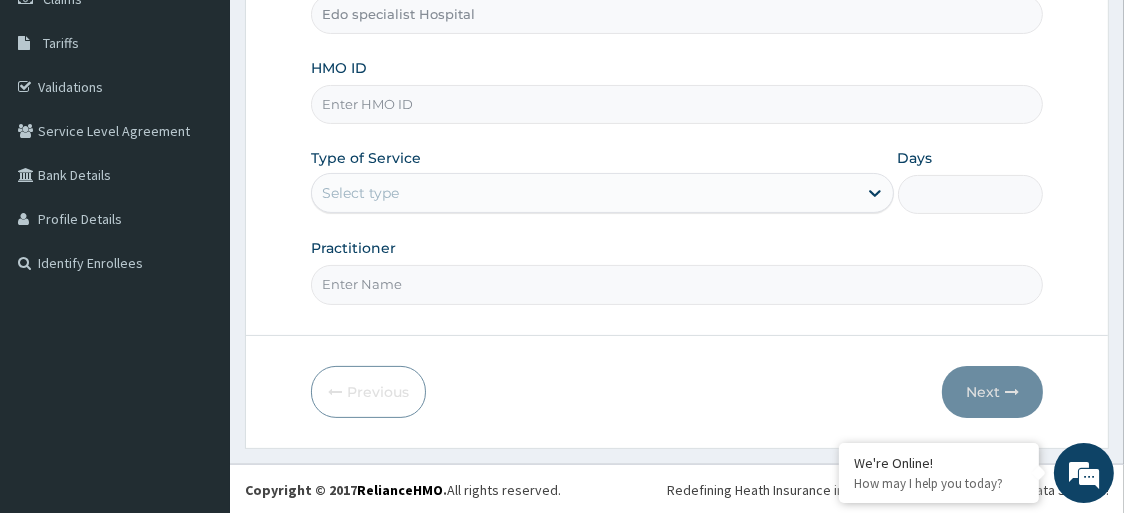 paste on "NNI/10269/A" 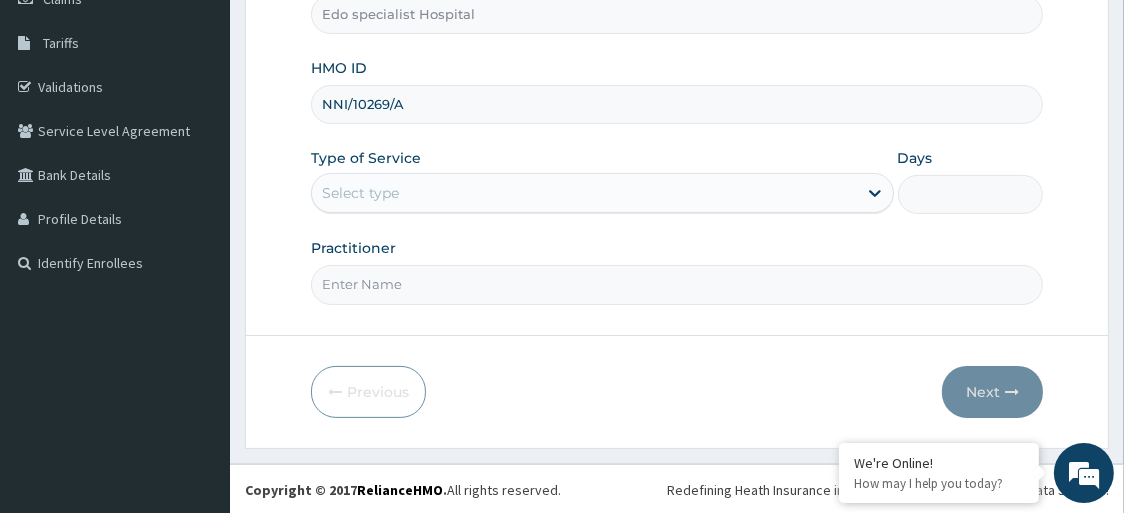 type on "NNI/10269/A" 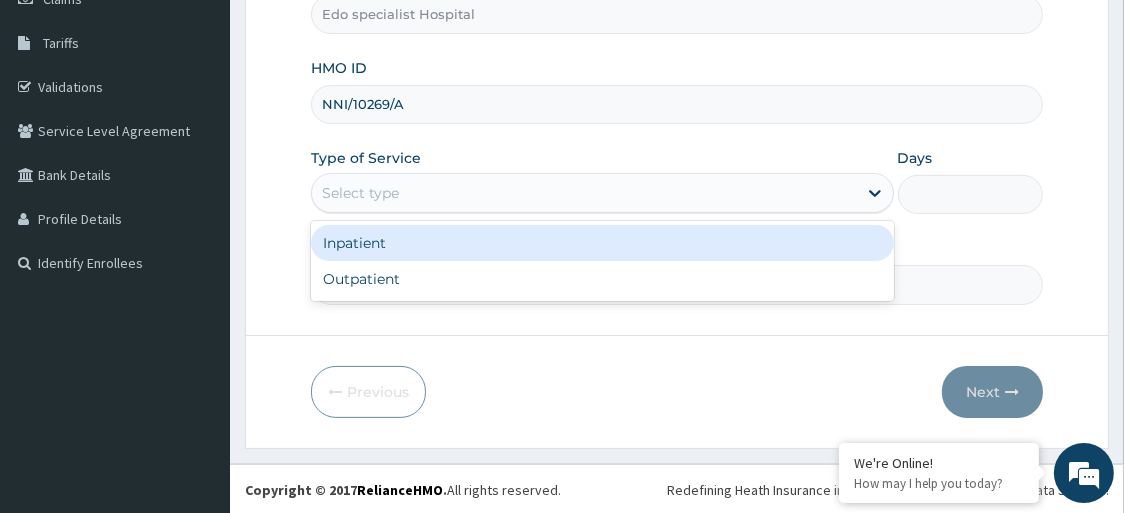 click on "Select type" at bounding box center (584, 193) 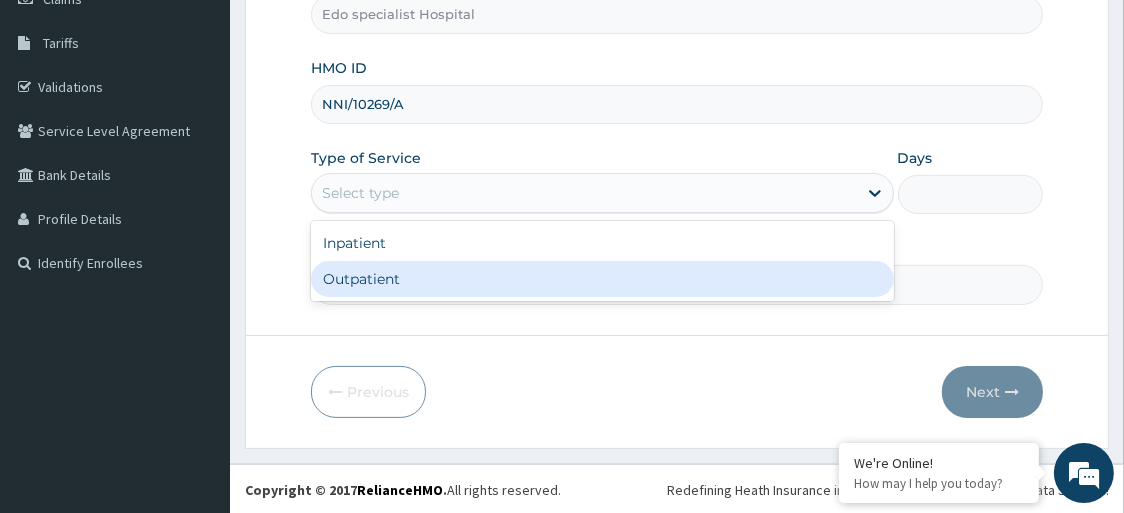 click on "Outpatient" at bounding box center [602, 279] 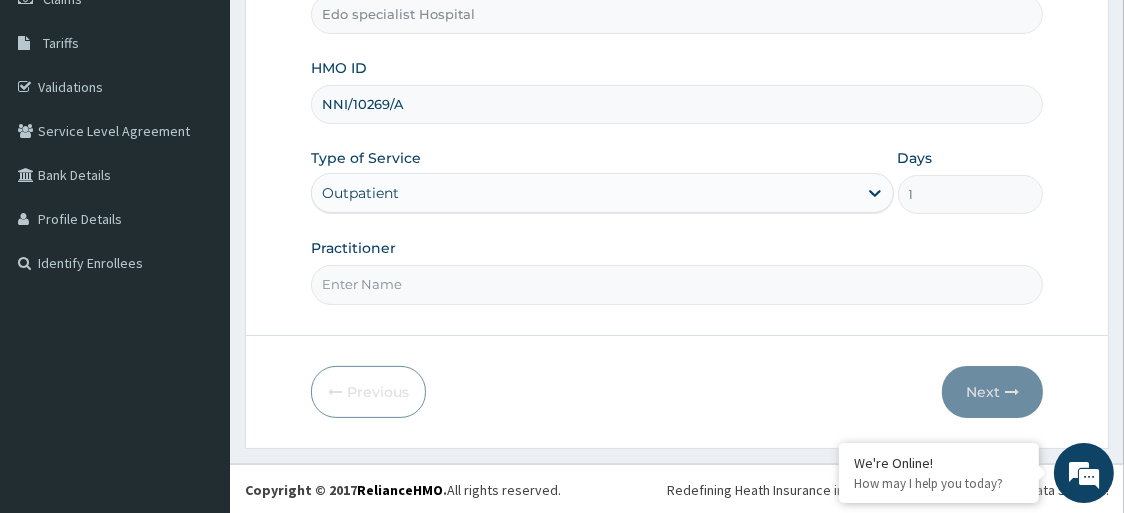 click on "Practitioner" at bounding box center (677, 284) 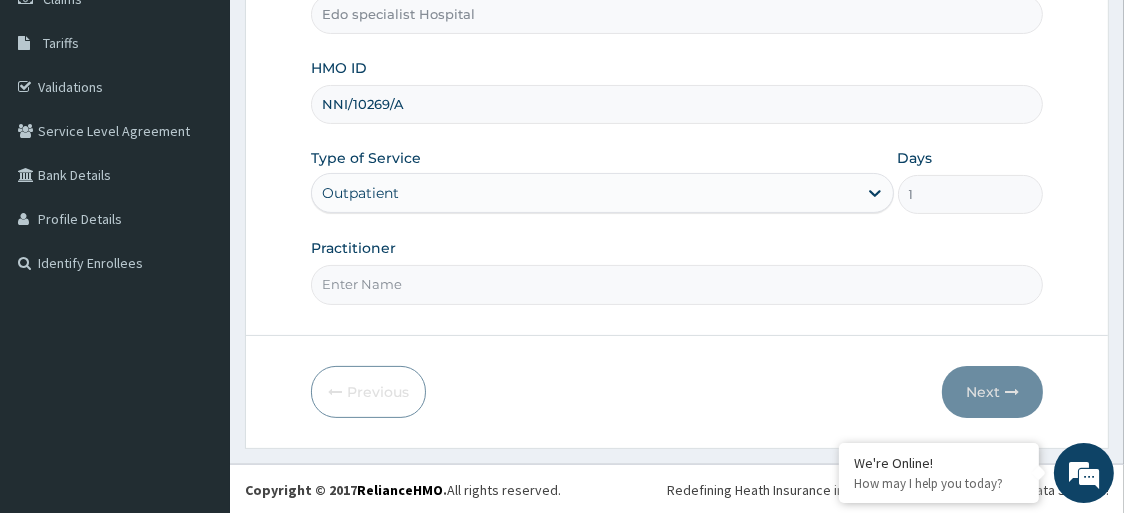 type on "A" 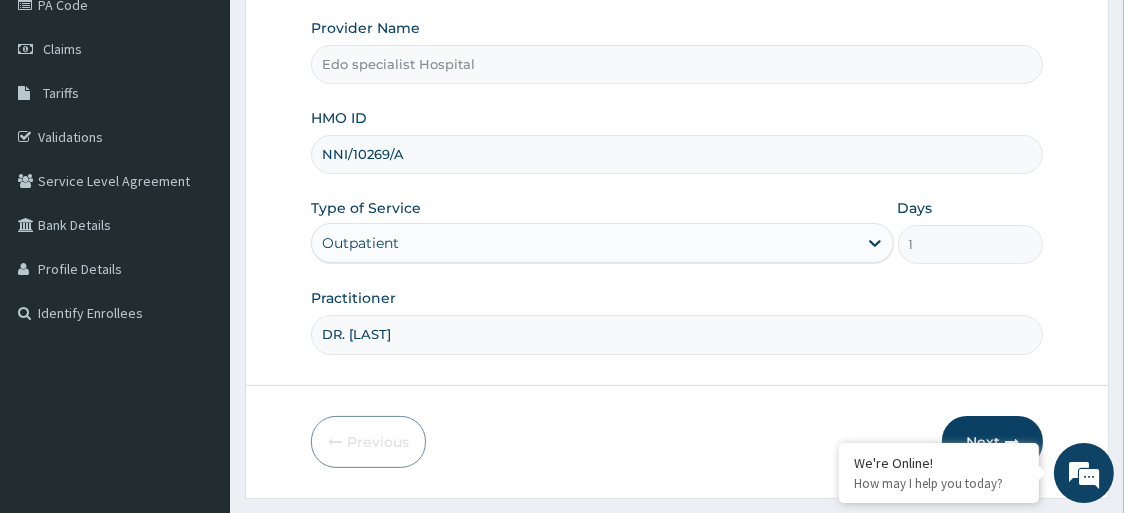 scroll, scrollTop: 307, scrollLeft: 0, axis: vertical 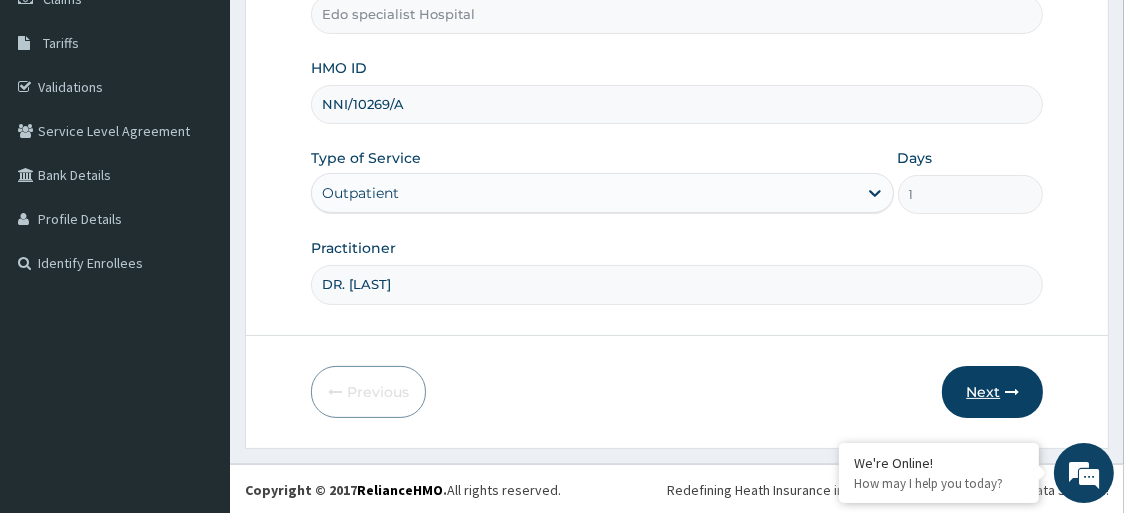 type on "DR. ESENE" 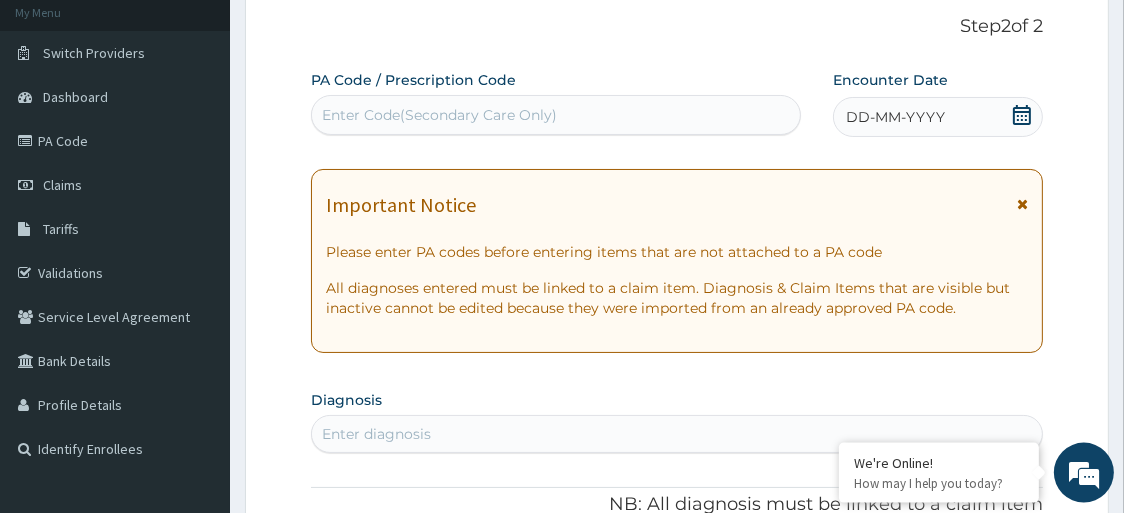 scroll, scrollTop: 0, scrollLeft: 0, axis: both 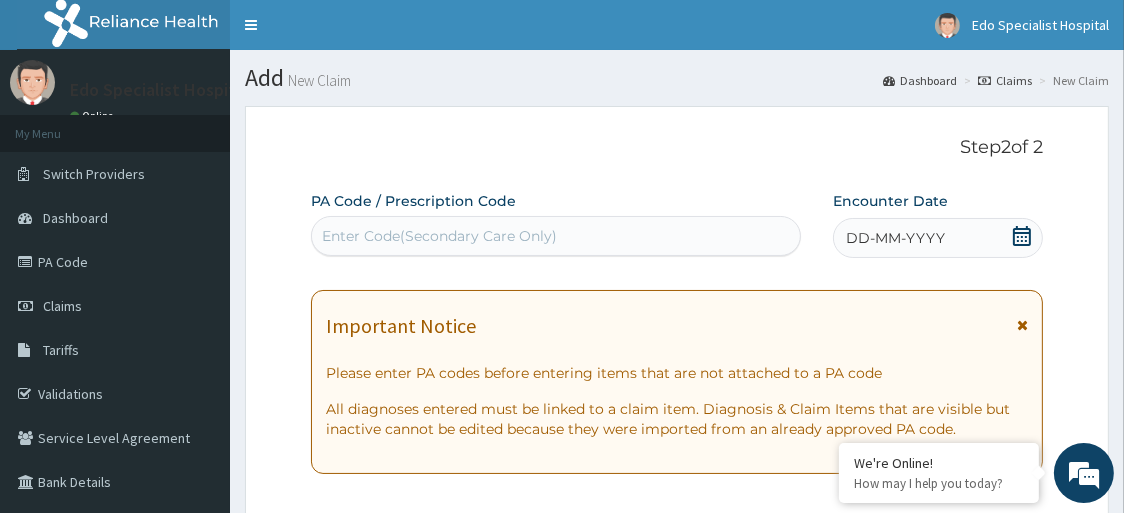 click on "Enter Code(Secondary Care Only)" at bounding box center [439, 236] 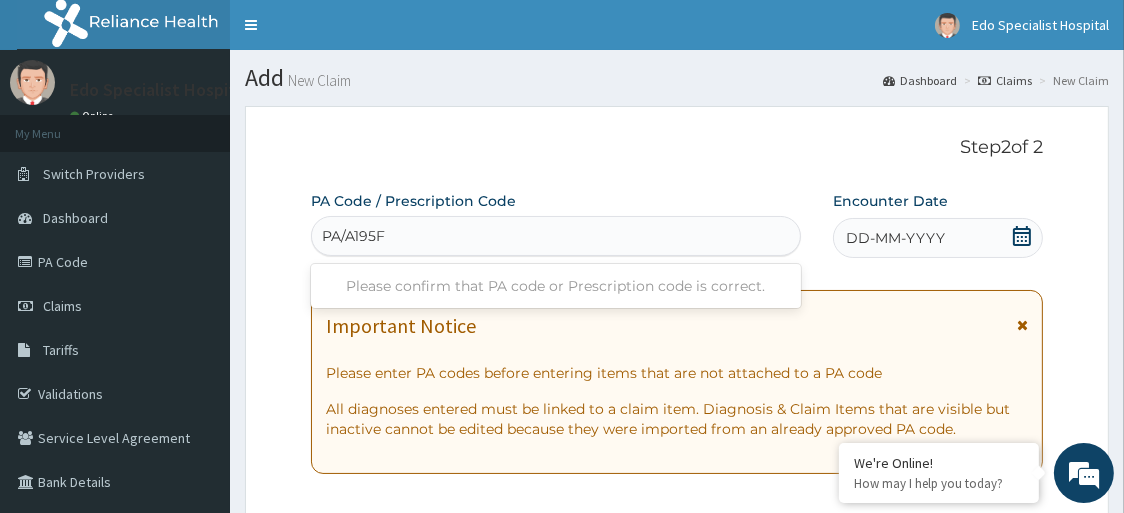 type on "PA/A195FB" 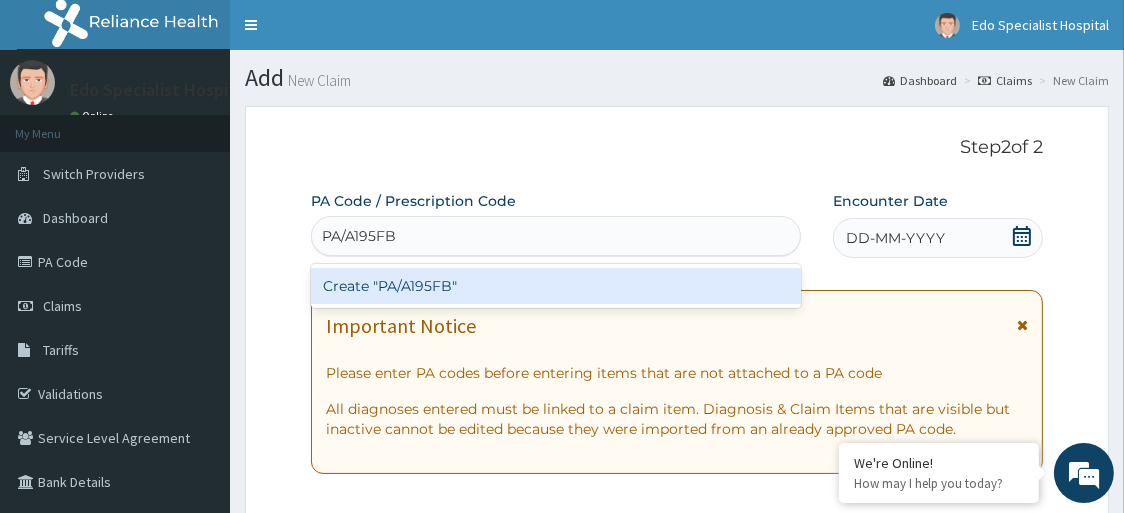 click on "Create "PA/A195FB"" at bounding box center (556, 286) 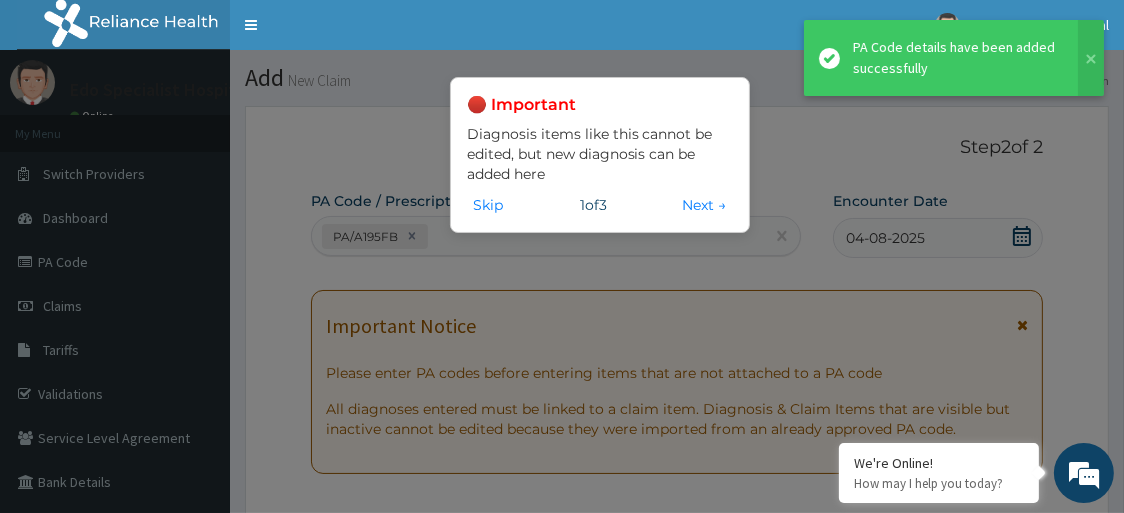 scroll, scrollTop: 1164, scrollLeft: 0, axis: vertical 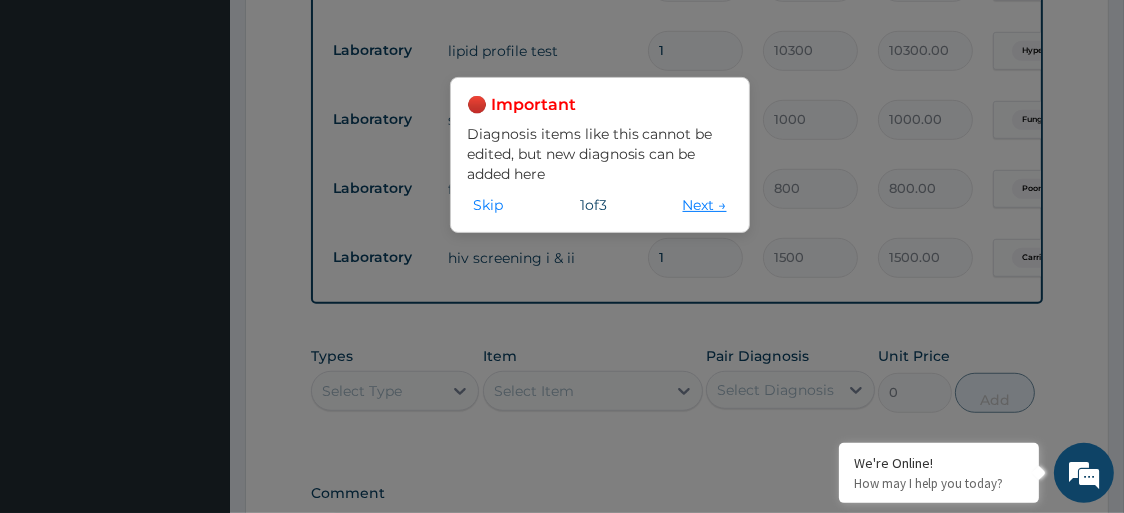 click on "Next →" at bounding box center [705, 205] 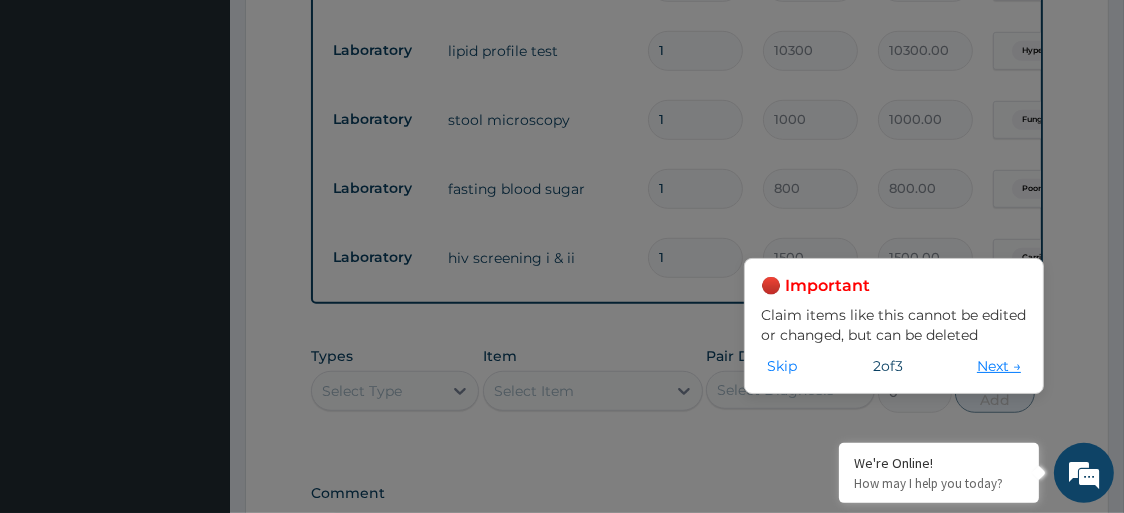 click on "Next →" at bounding box center [999, 366] 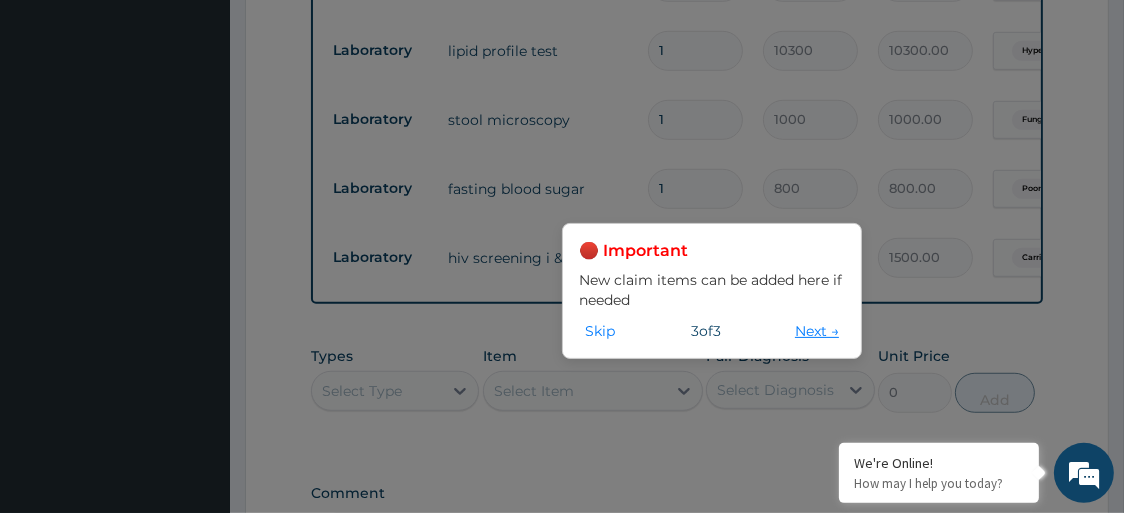 click on "Next →" at bounding box center (817, 331) 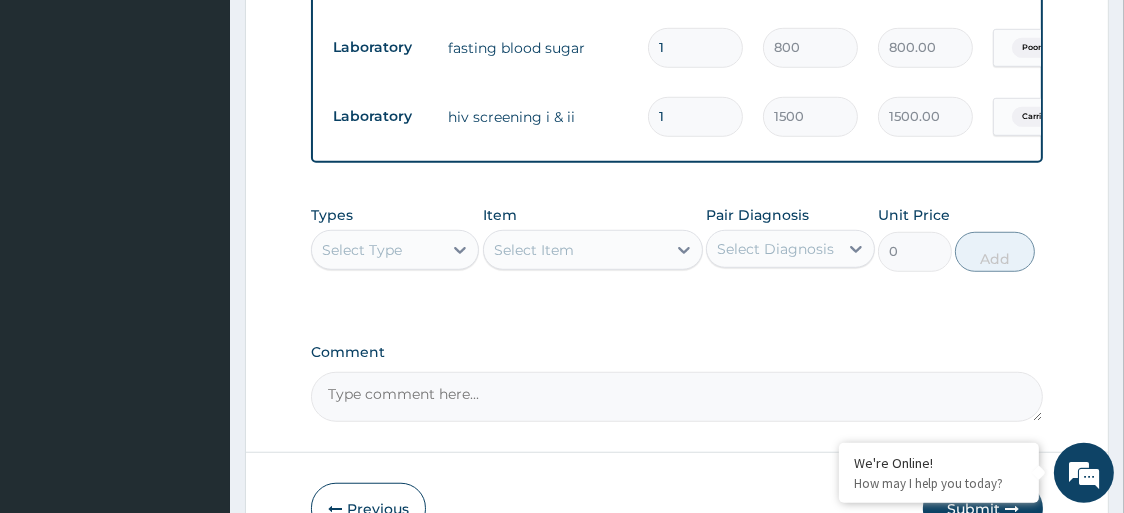 scroll, scrollTop: 1435, scrollLeft: 0, axis: vertical 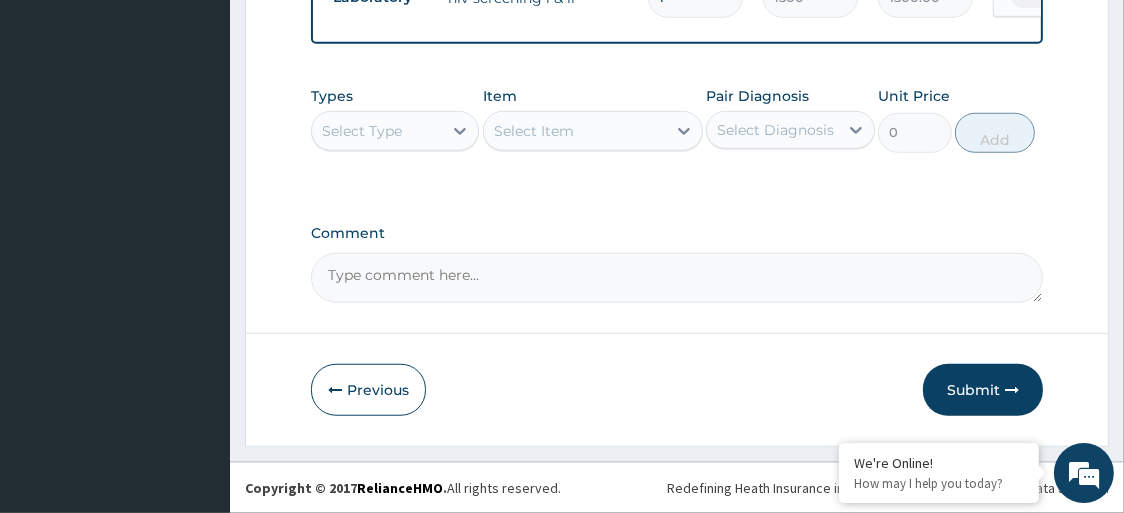 click on "Select Type" at bounding box center (362, 131) 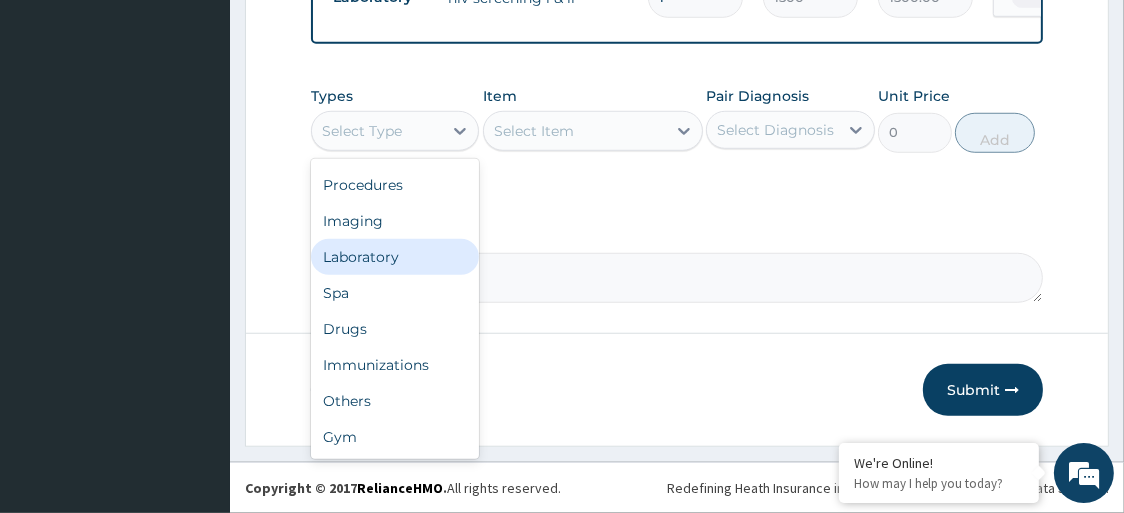 scroll, scrollTop: 0, scrollLeft: 0, axis: both 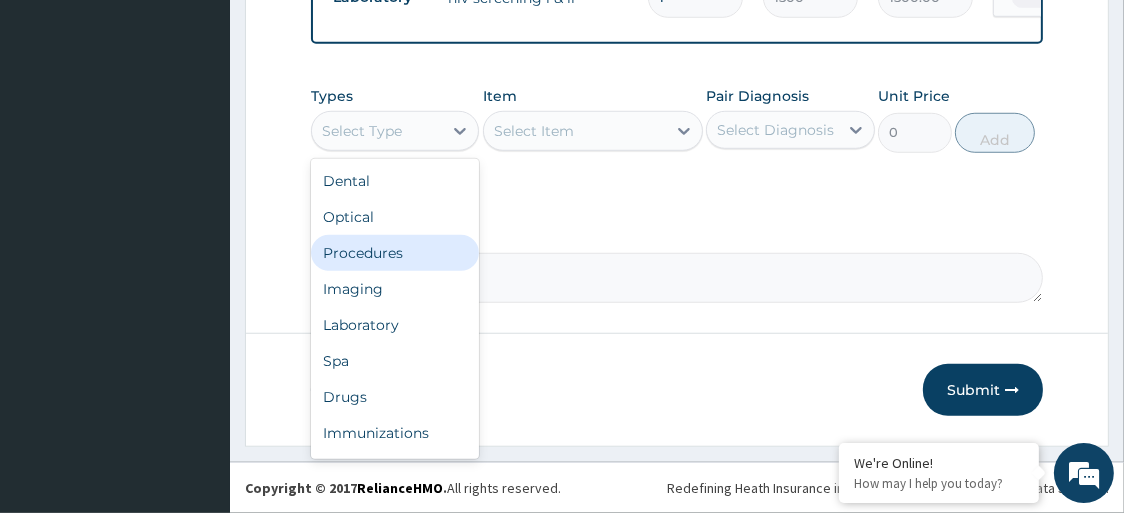 click on "Procedures" at bounding box center [395, 253] 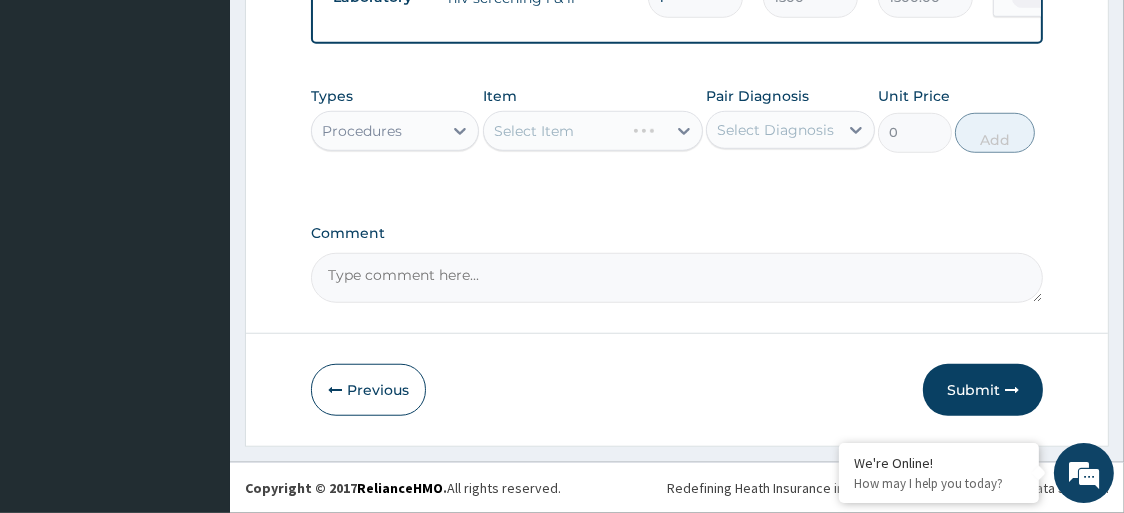 click on "Select Item" at bounding box center [593, 131] 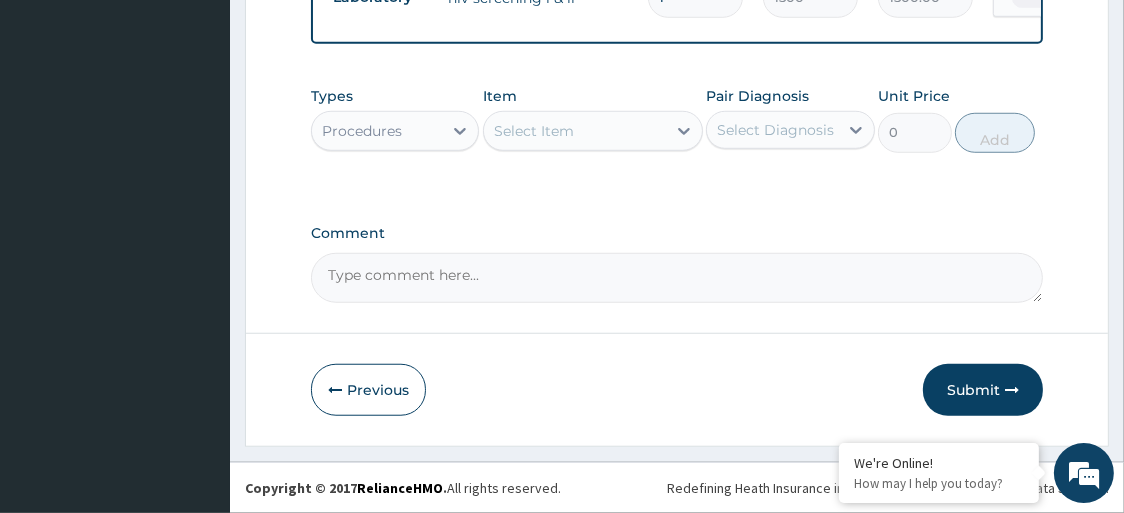 click on "Select Item" at bounding box center [575, 131] 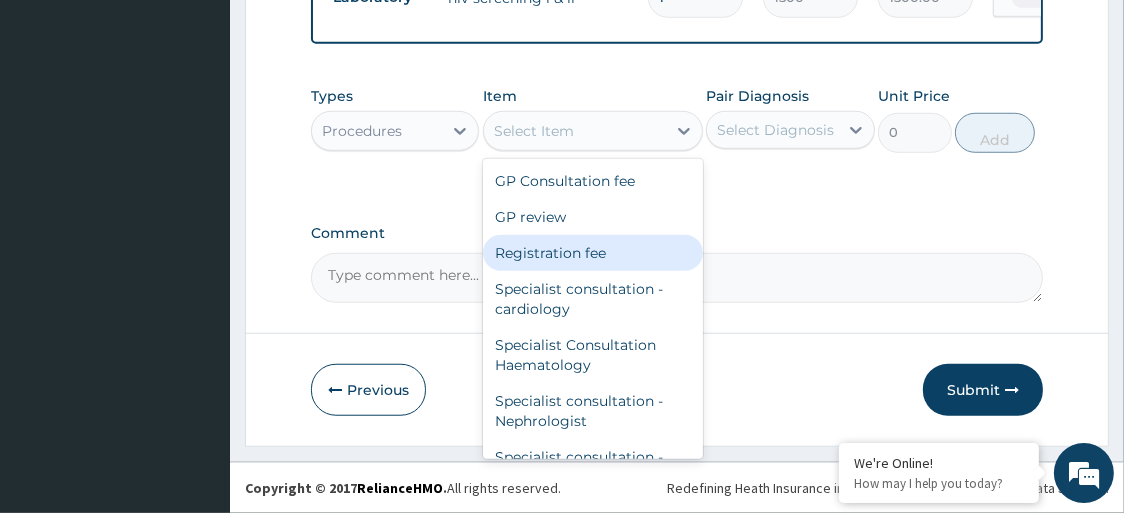 click on "Registration fee" at bounding box center (593, 253) 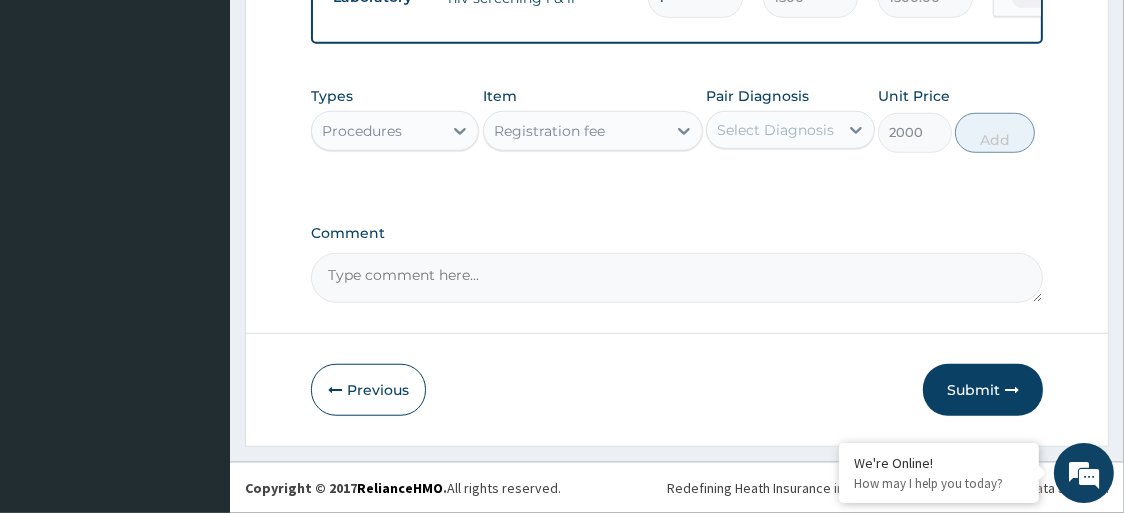click on "Select Diagnosis" at bounding box center (775, 130) 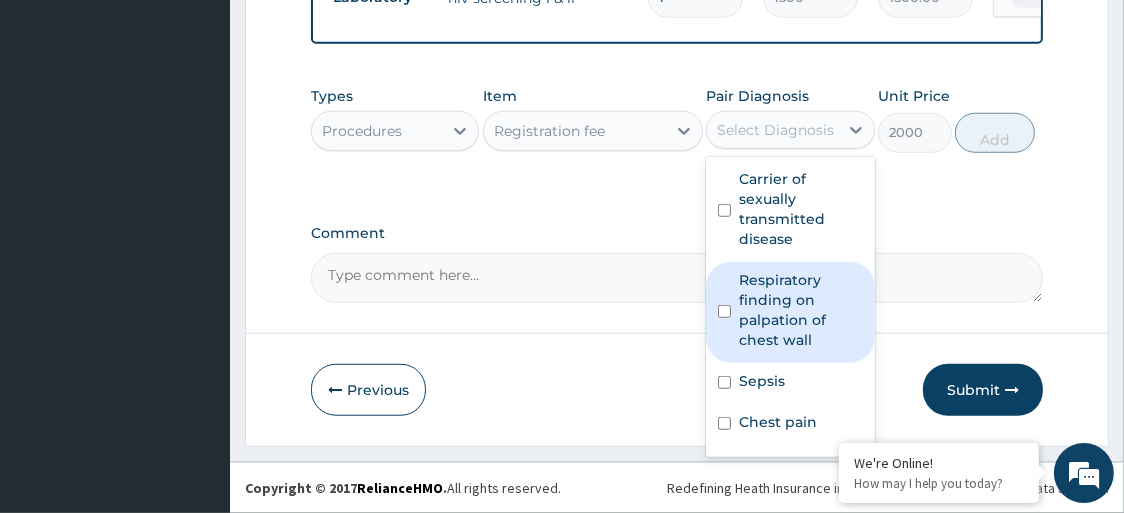 click on "Respiratory finding on palpation of chest wall" at bounding box center [801, 310] 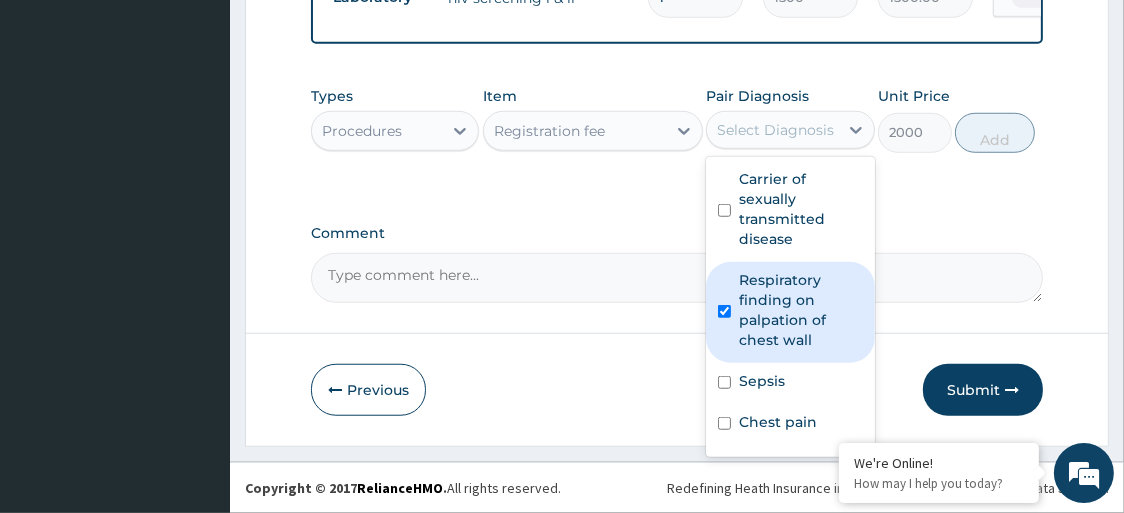 checkbox on "true" 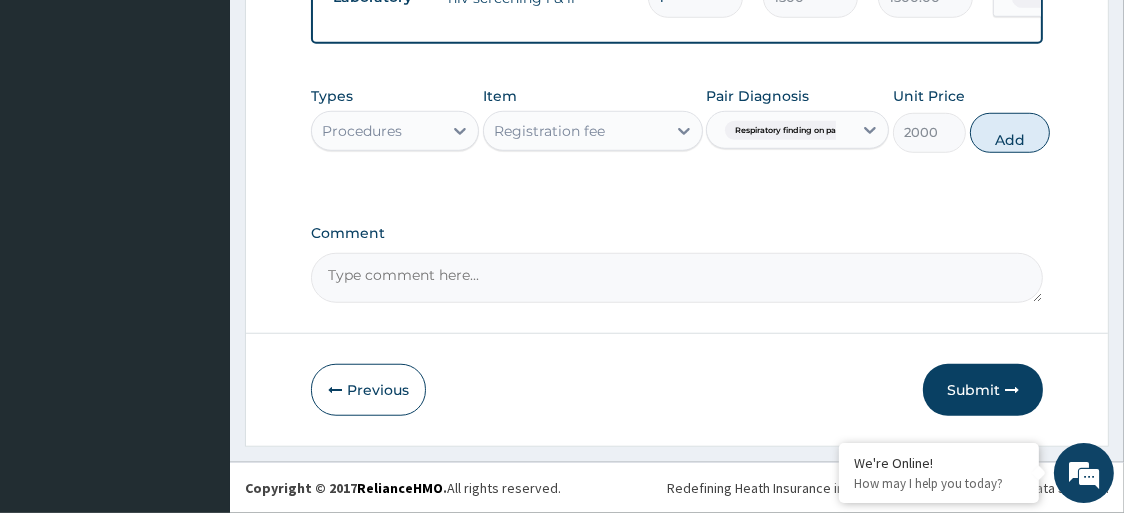 click on "PA Code / Prescription Code PA/A195FB Encounter Date 04-08-2025 Important Notice Please enter PA codes before entering items that are not attached to a PA code   All diagnoses entered must be linked to a claim item. Diagnosis & Claim Items that are visible but inactive cannot be edited because they were imported from an already approved PA code. Diagnosis Carrier of sexually transmitted disease query Respiratory finding on palpation of chest wall query Sepsis query Chest pain confirmed Hyperlipidemia query Fungal gastrointestinal infection query Poor glycaemic control query NB: All diagnosis must be linked to a claim item Claim Items Type Name Quantity Unit Price Total Price Pair Diagnosis Actions Procedures gp consultation fee 1 2000 2000.00 Carrier of sexually transmitte... Delete Imaging ecg 1 6000 6000.00 Respiratory finding on palpati... Delete Laboratory fbc 1 2000 2000.00 Sepsis Delete Imaging chest (pa) 1 3000 3000.00 Chest pain Delete Laboratory hepatitis c screening 1 1500 1500.00 Delete Laboratory" at bounding box center [677, -466] 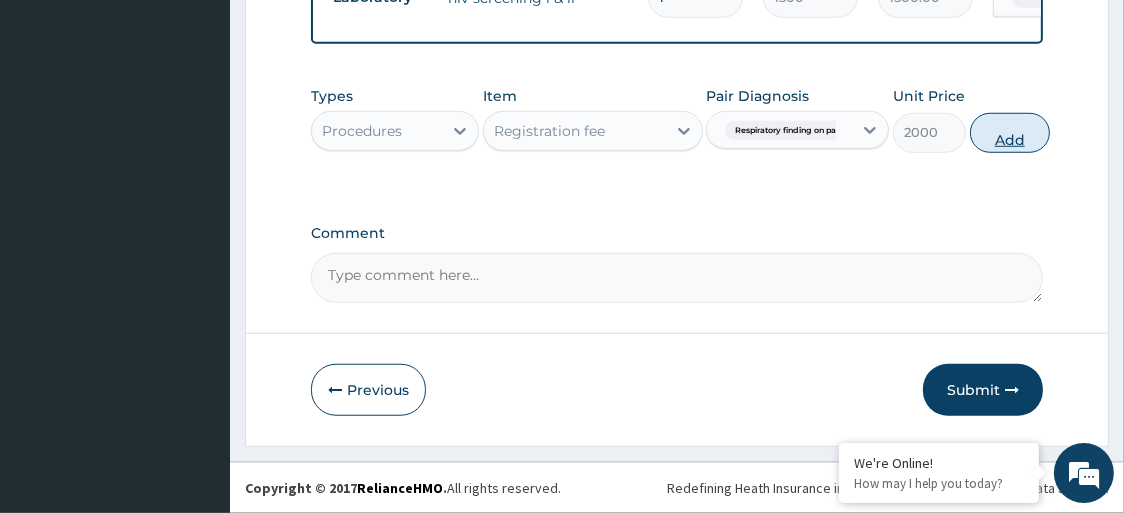 click on "Add" at bounding box center [1010, 133] 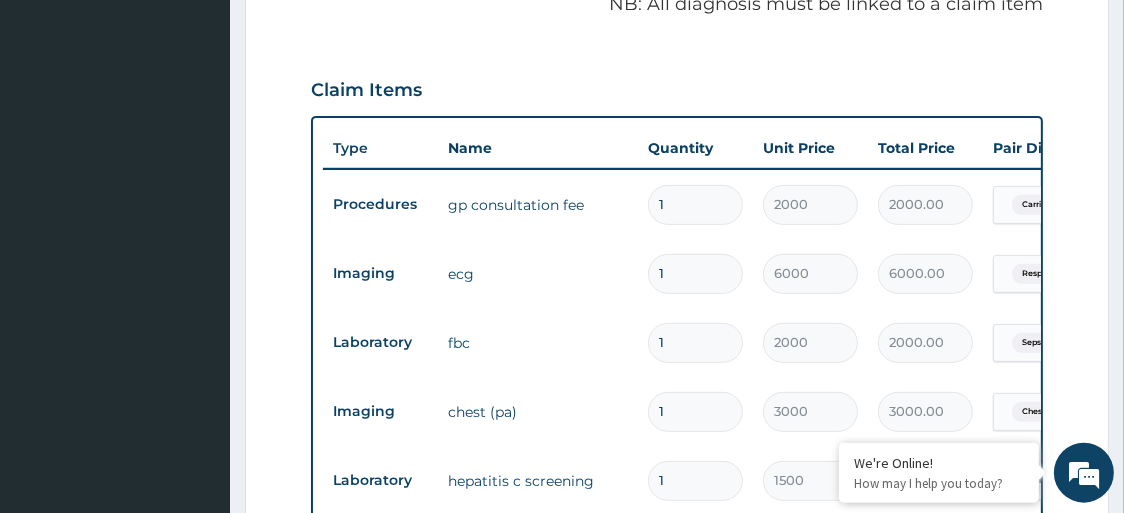 scroll, scrollTop: 1505, scrollLeft: 0, axis: vertical 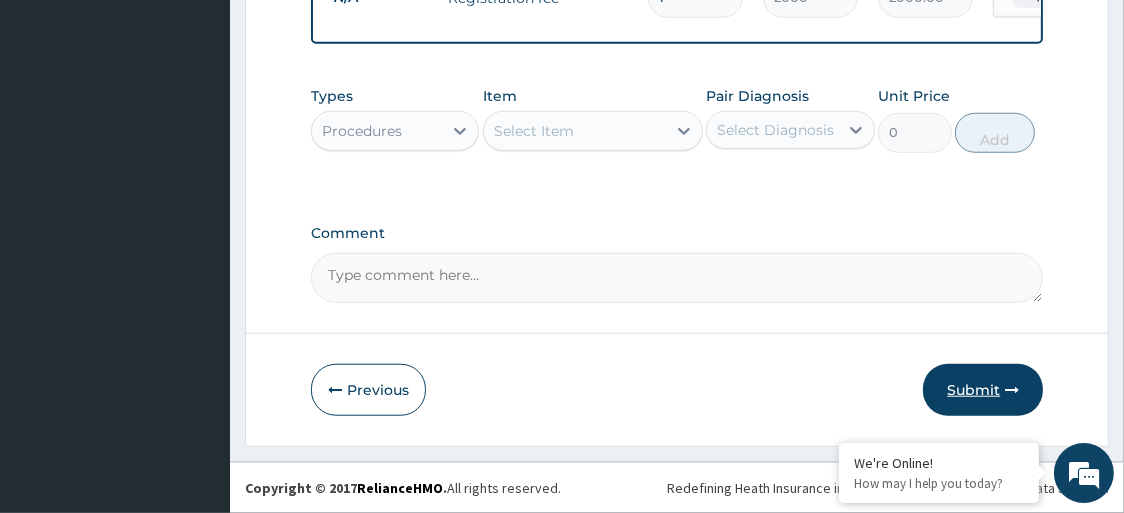 click on "Submit" at bounding box center [983, 390] 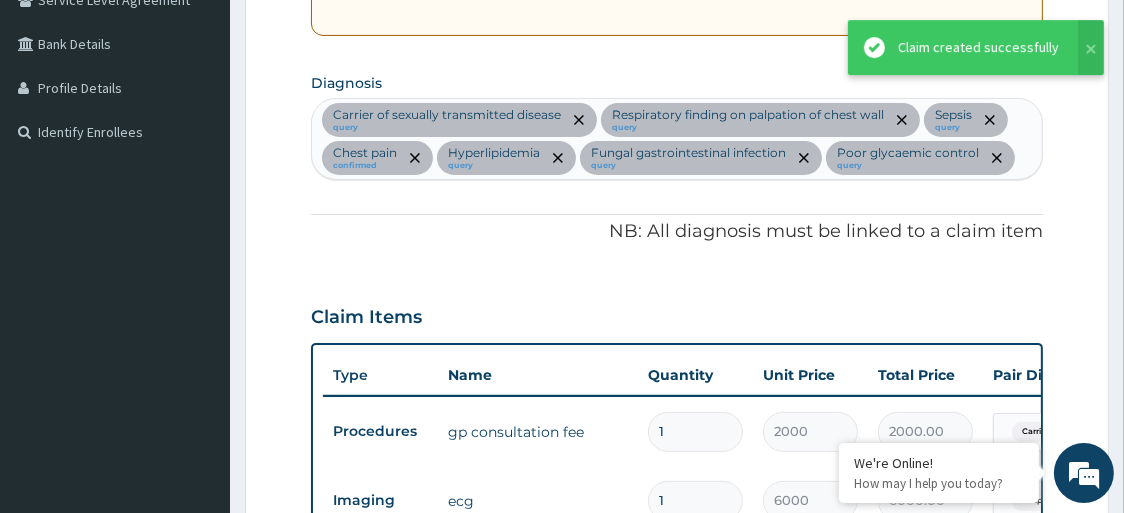 scroll, scrollTop: 445, scrollLeft: 0, axis: vertical 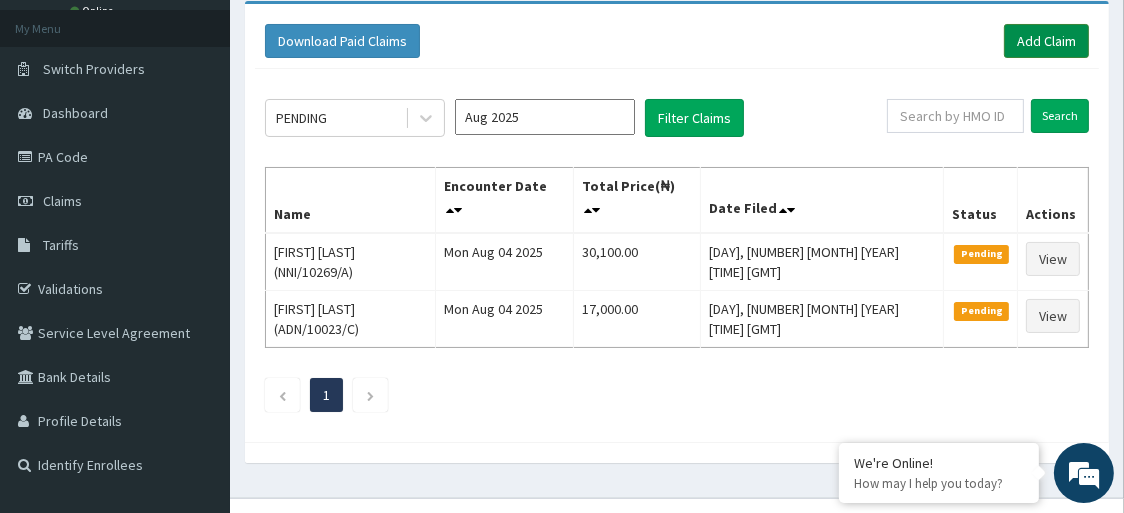 click on "Add Claim" at bounding box center (1046, 41) 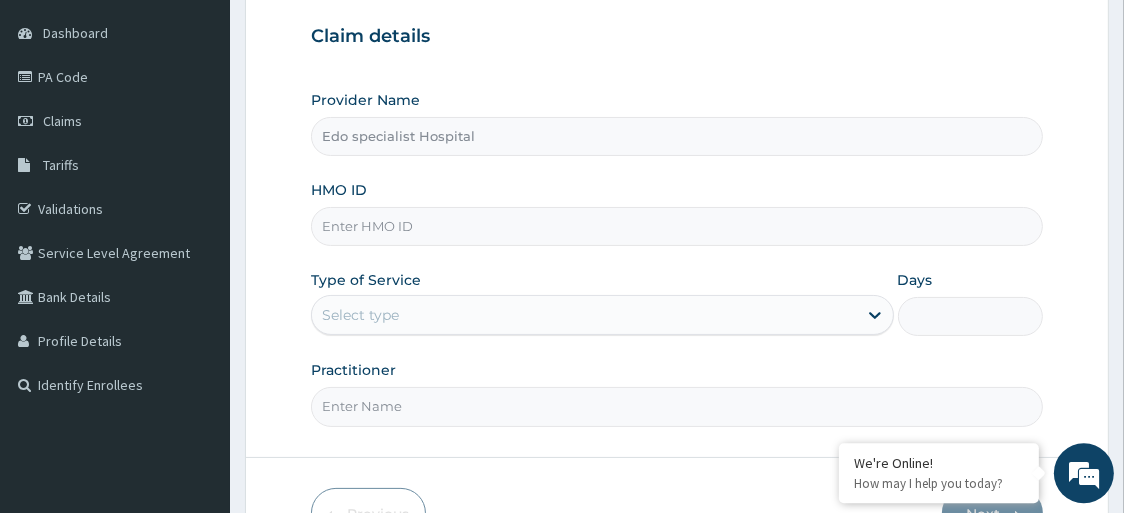 scroll, scrollTop: 210, scrollLeft: 0, axis: vertical 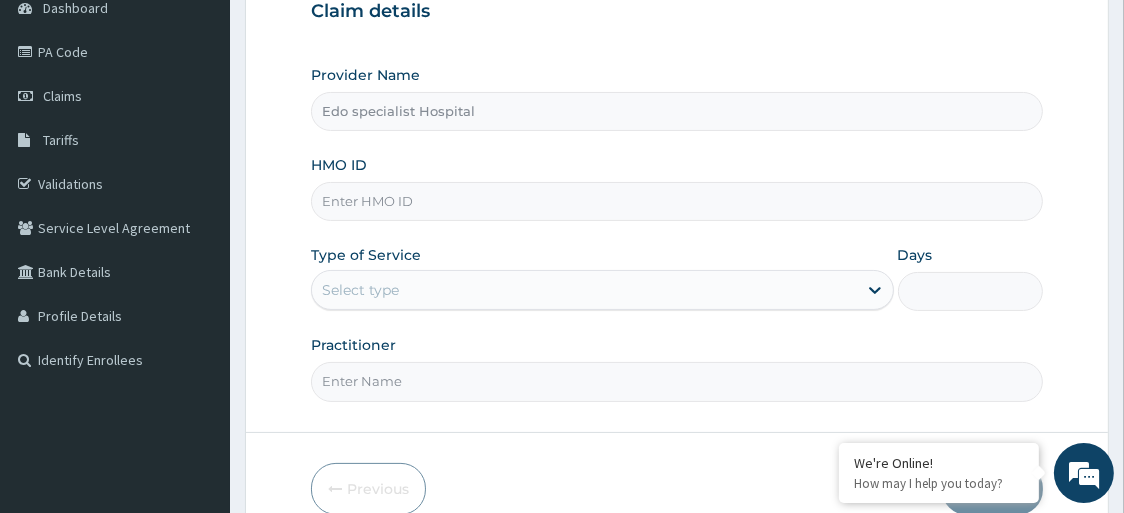 click on "HMO ID" at bounding box center [677, 201] 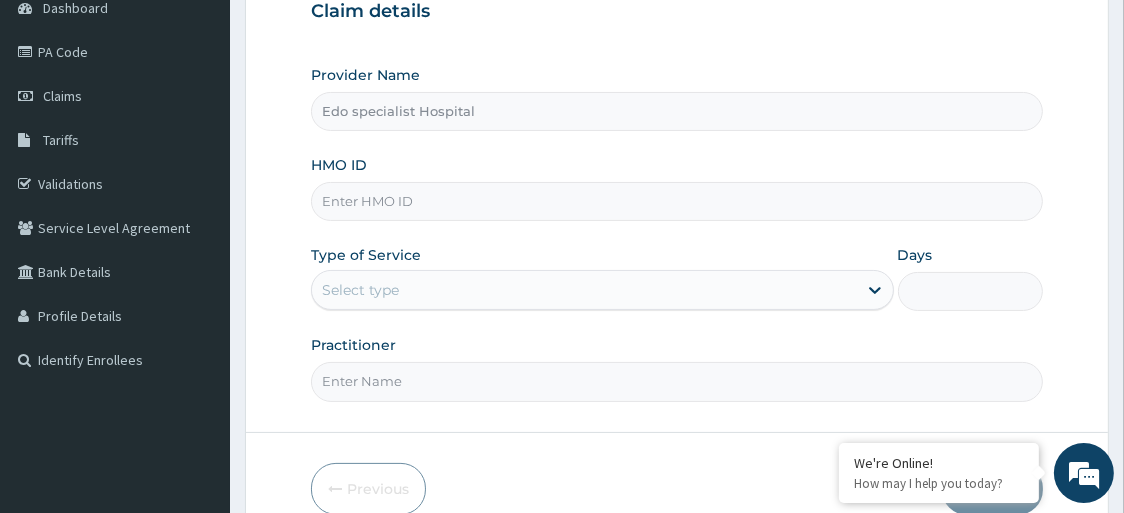 paste on "[LICENSE]" 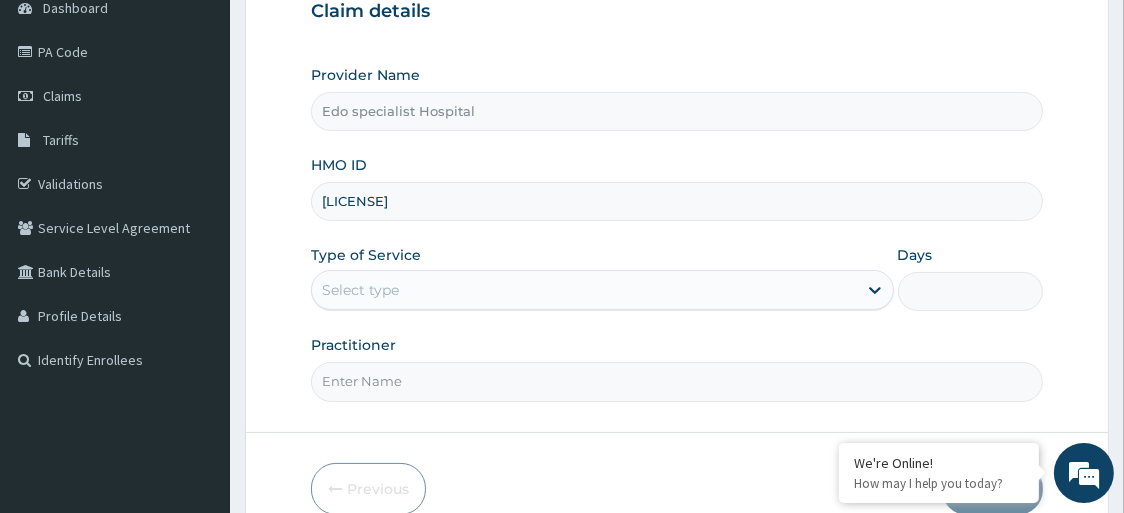 type on "[LICENSE]" 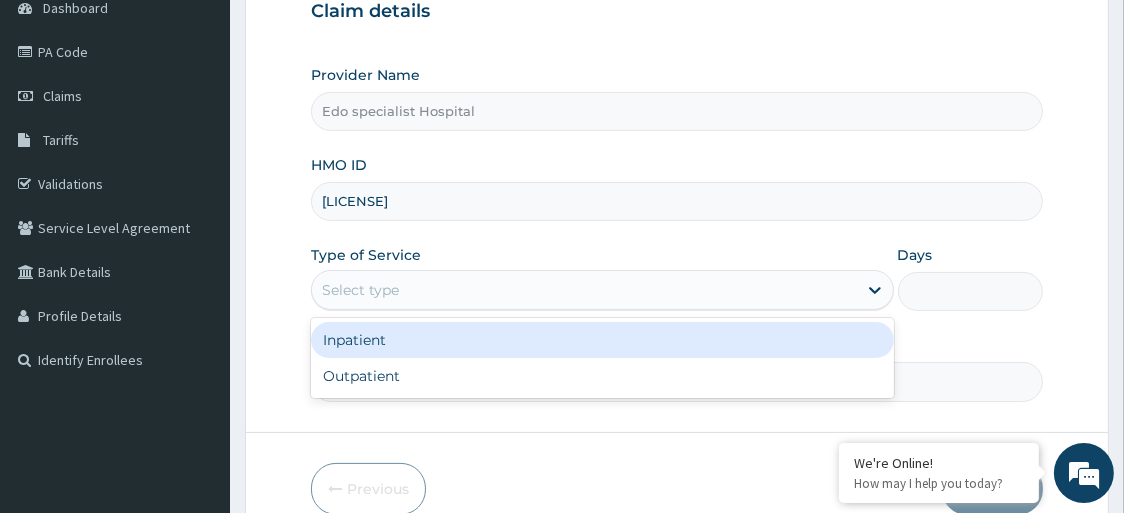 click on "Select type" at bounding box center (584, 290) 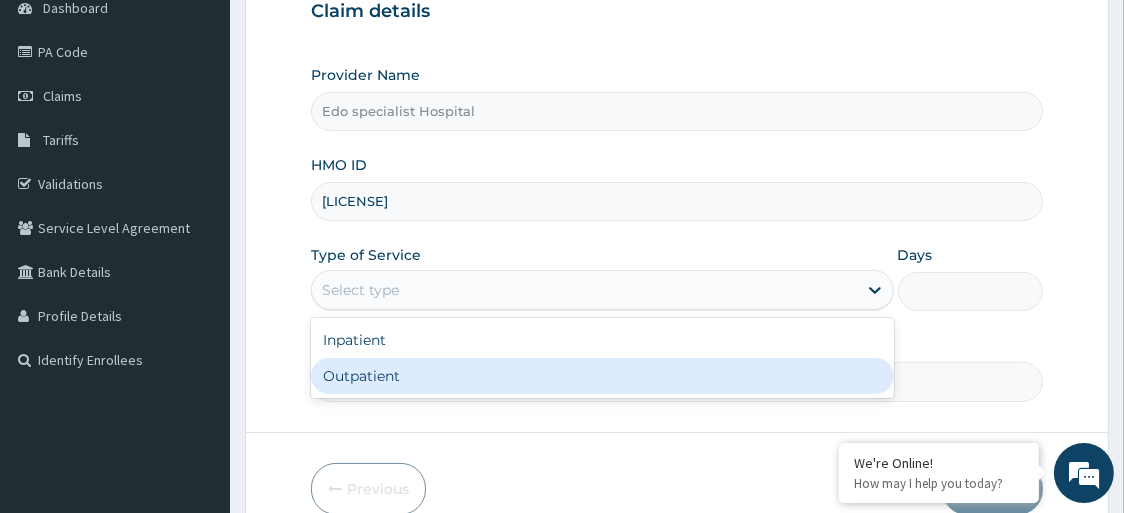 click on "Outpatient" at bounding box center [602, 376] 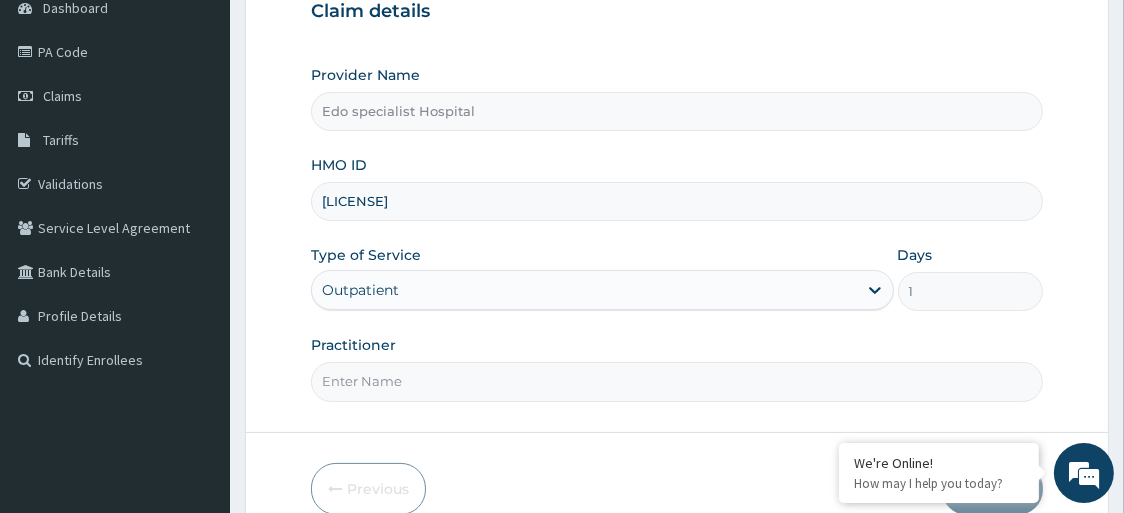 scroll, scrollTop: 0, scrollLeft: 0, axis: both 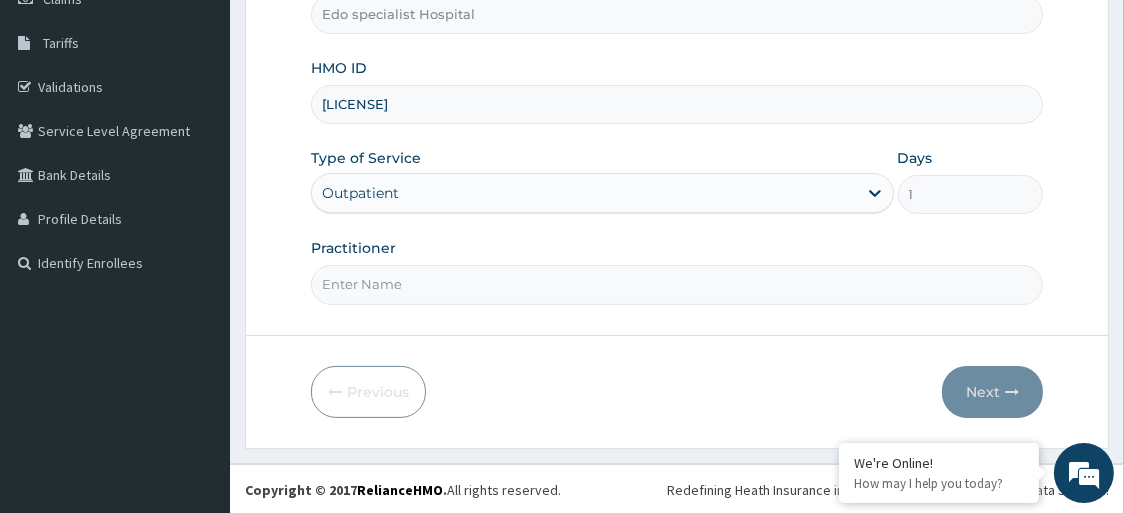 click on "Practitioner" at bounding box center [677, 284] 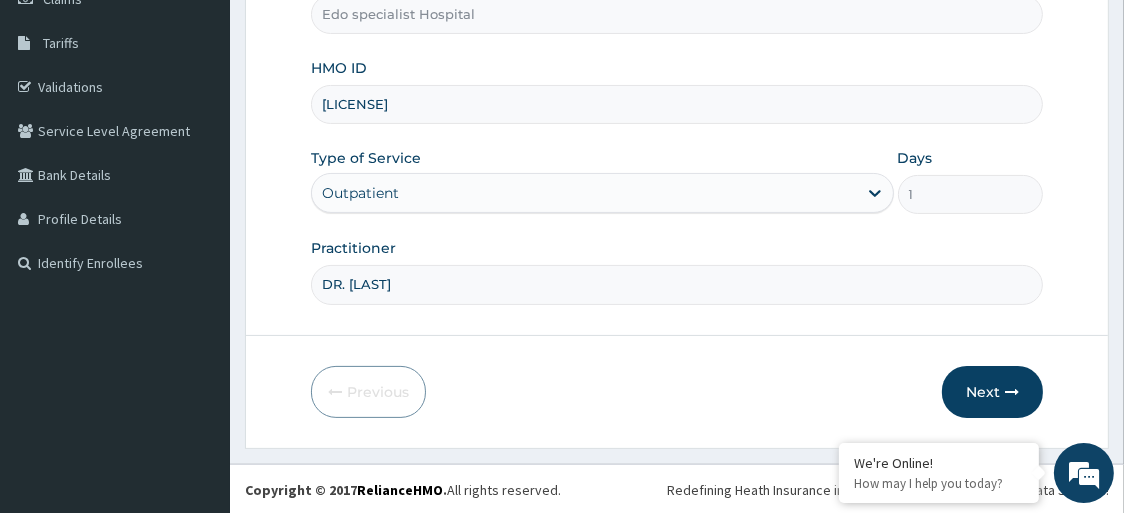 type on "DR. [LAST]" 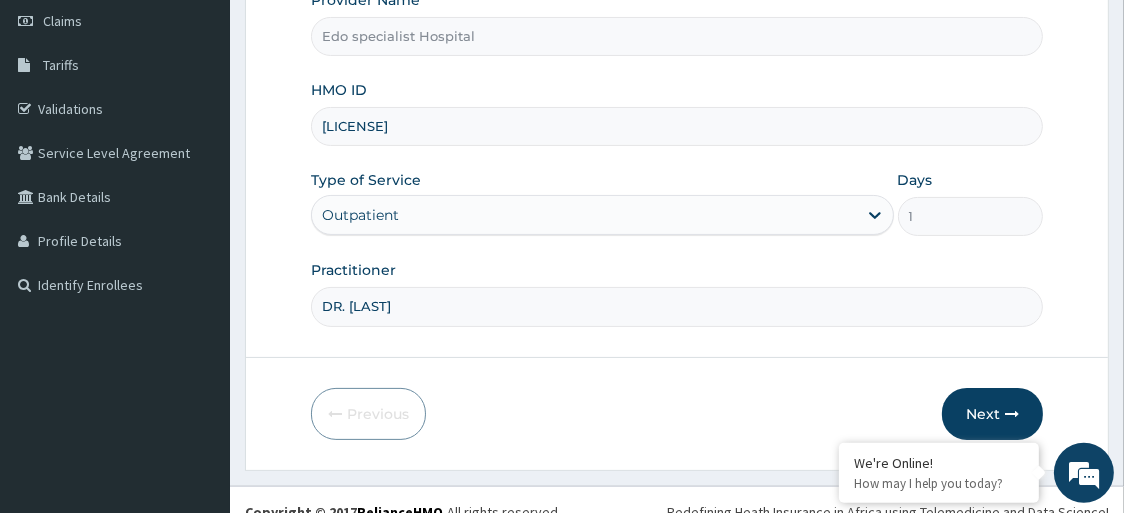 scroll, scrollTop: 307, scrollLeft: 0, axis: vertical 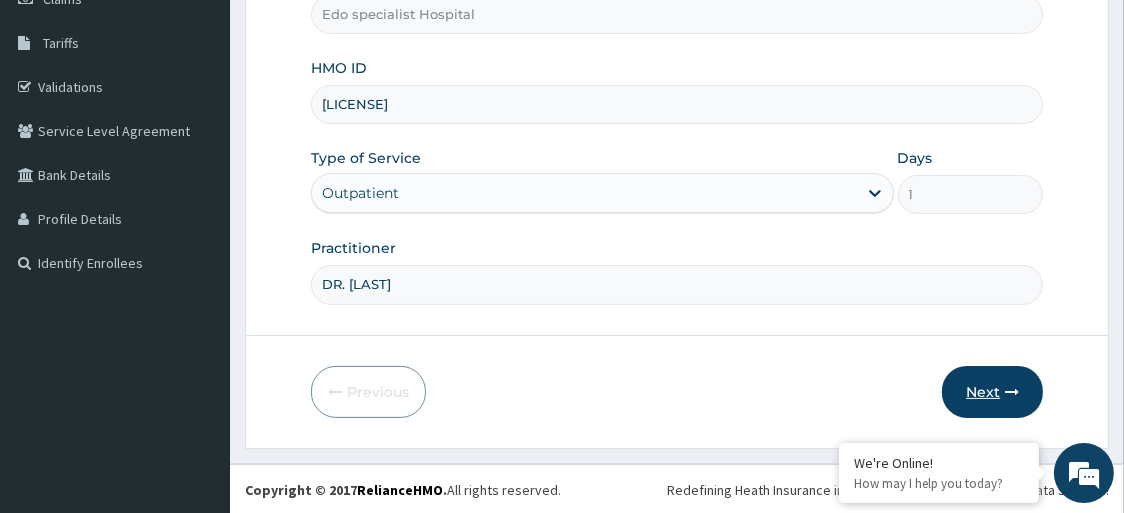 click on "Next" at bounding box center (992, 392) 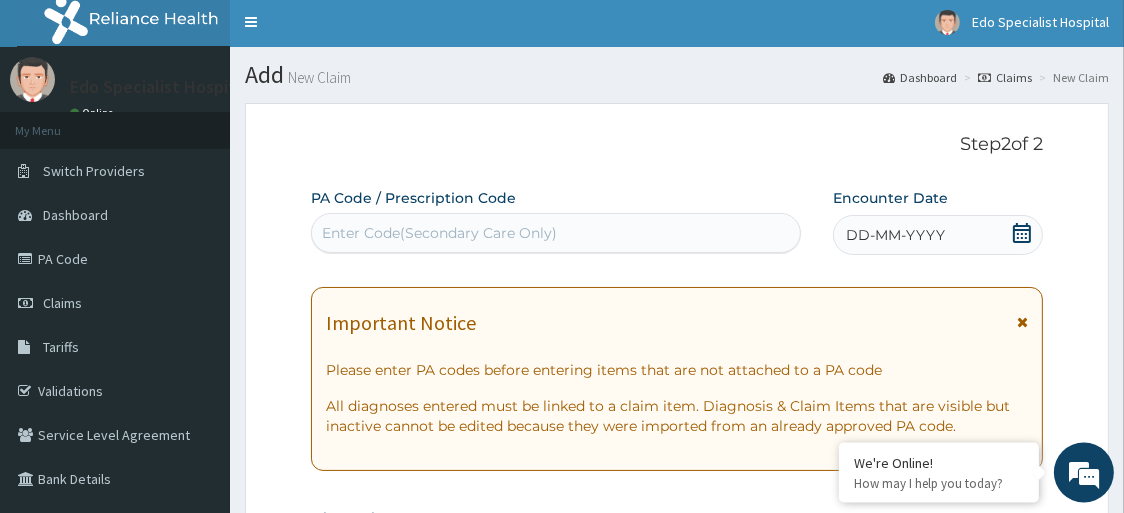 scroll, scrollTop: 0, scrollLeft: 0, axis: both 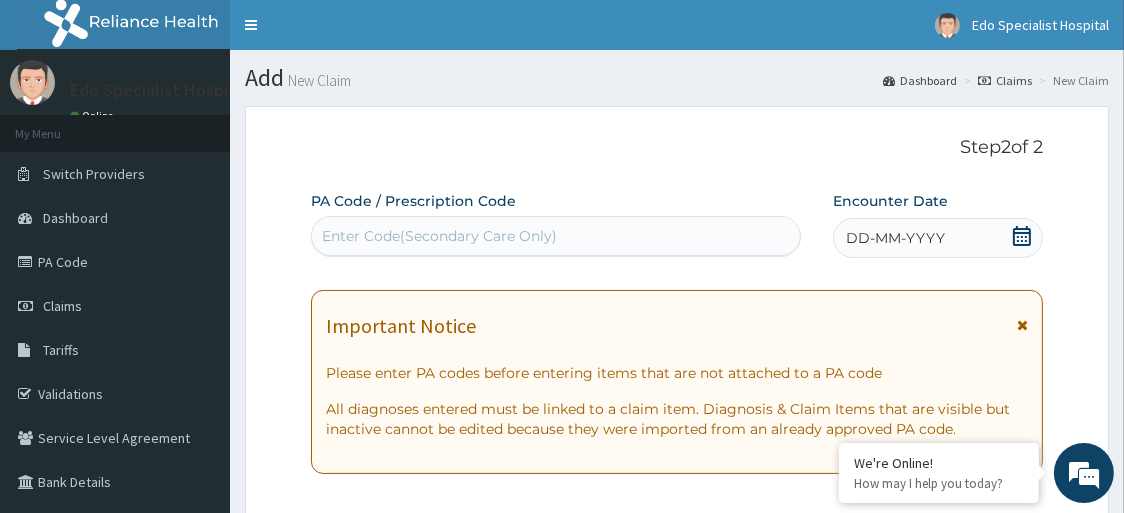 click on "Enter Code(Secondary Care Only)" at bounding box center (439, 236) 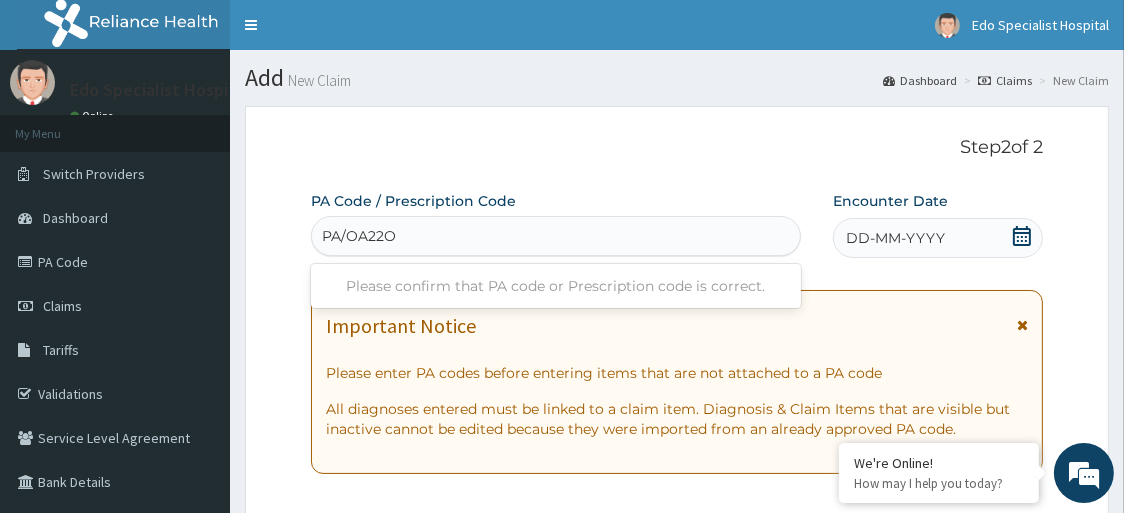 type on "PA/OA22O1" 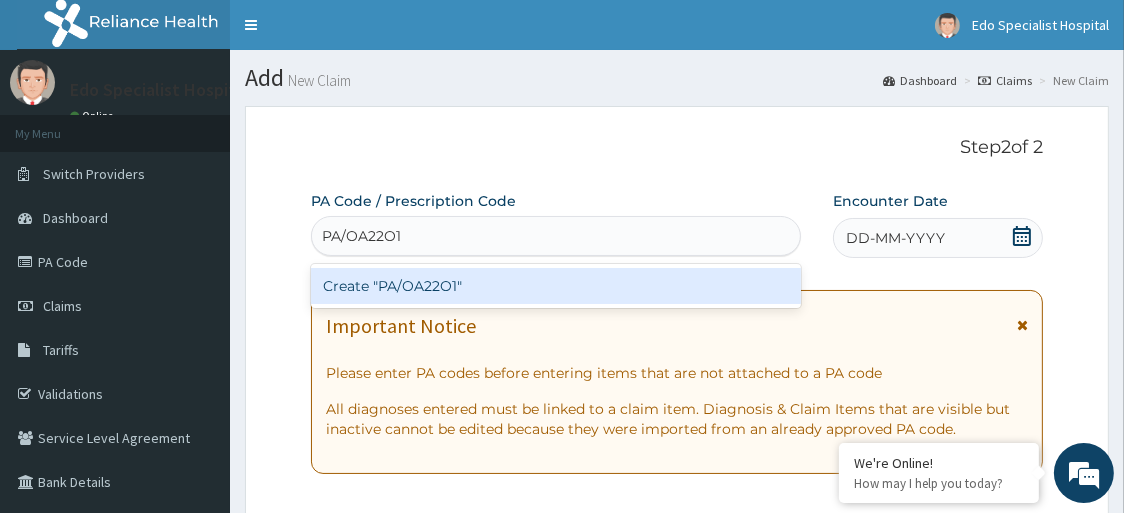 click on "Create "PA/OA22O1"" at bounding box center (556, 286) 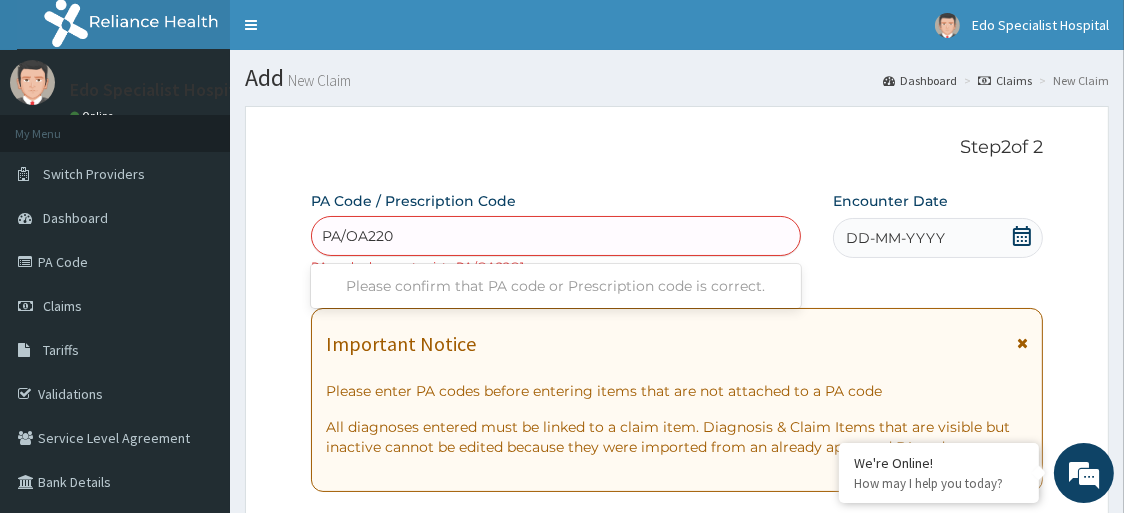 type on "PA/OA2201" 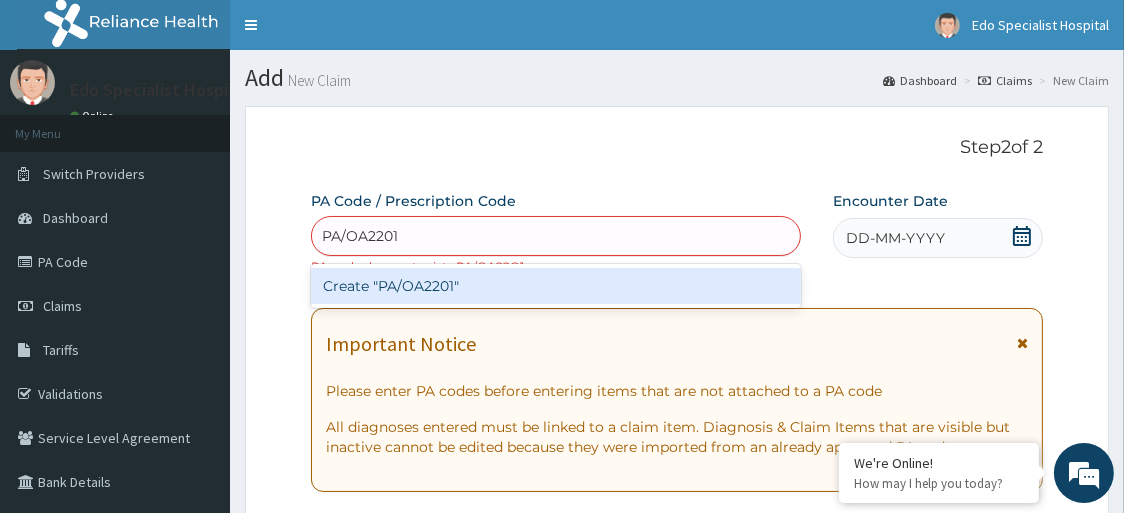 click on "Create "PA/OA2201"" at bounding box center [556, 286] 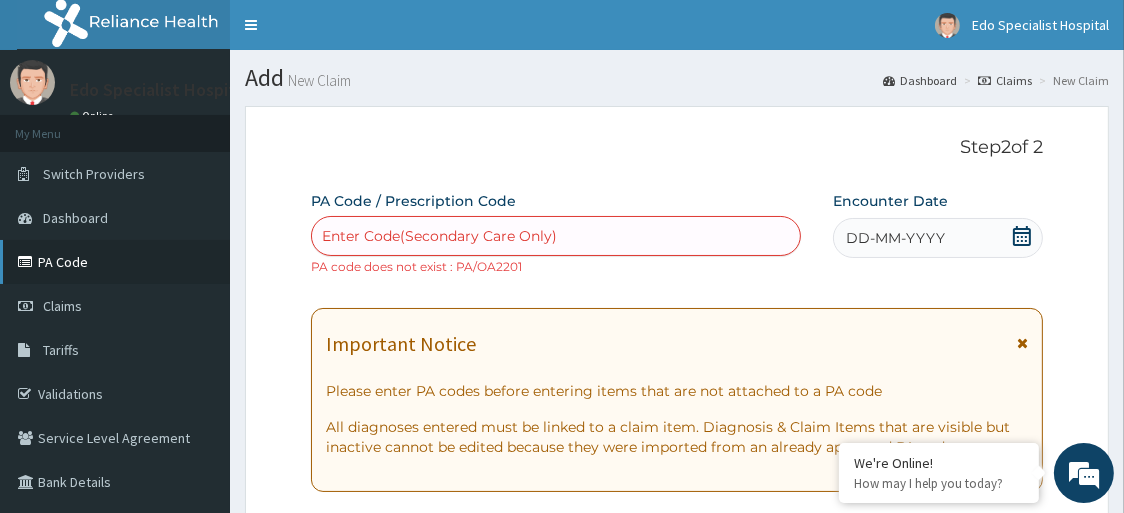 click on "PA Code" at bounding box center [115, 262] 